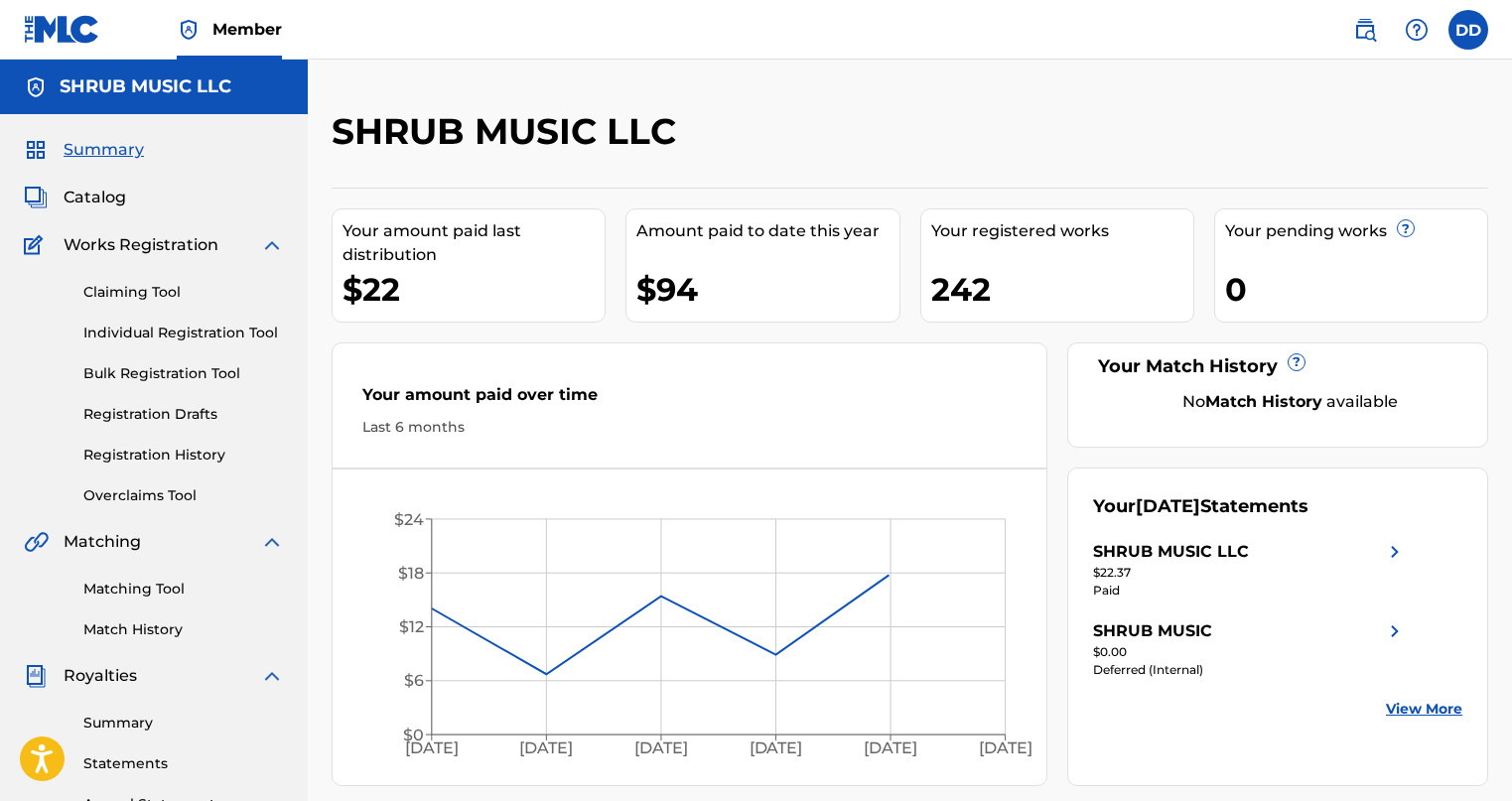 scroll, scrollTop: 0, scrollLeft: 0, axis: both 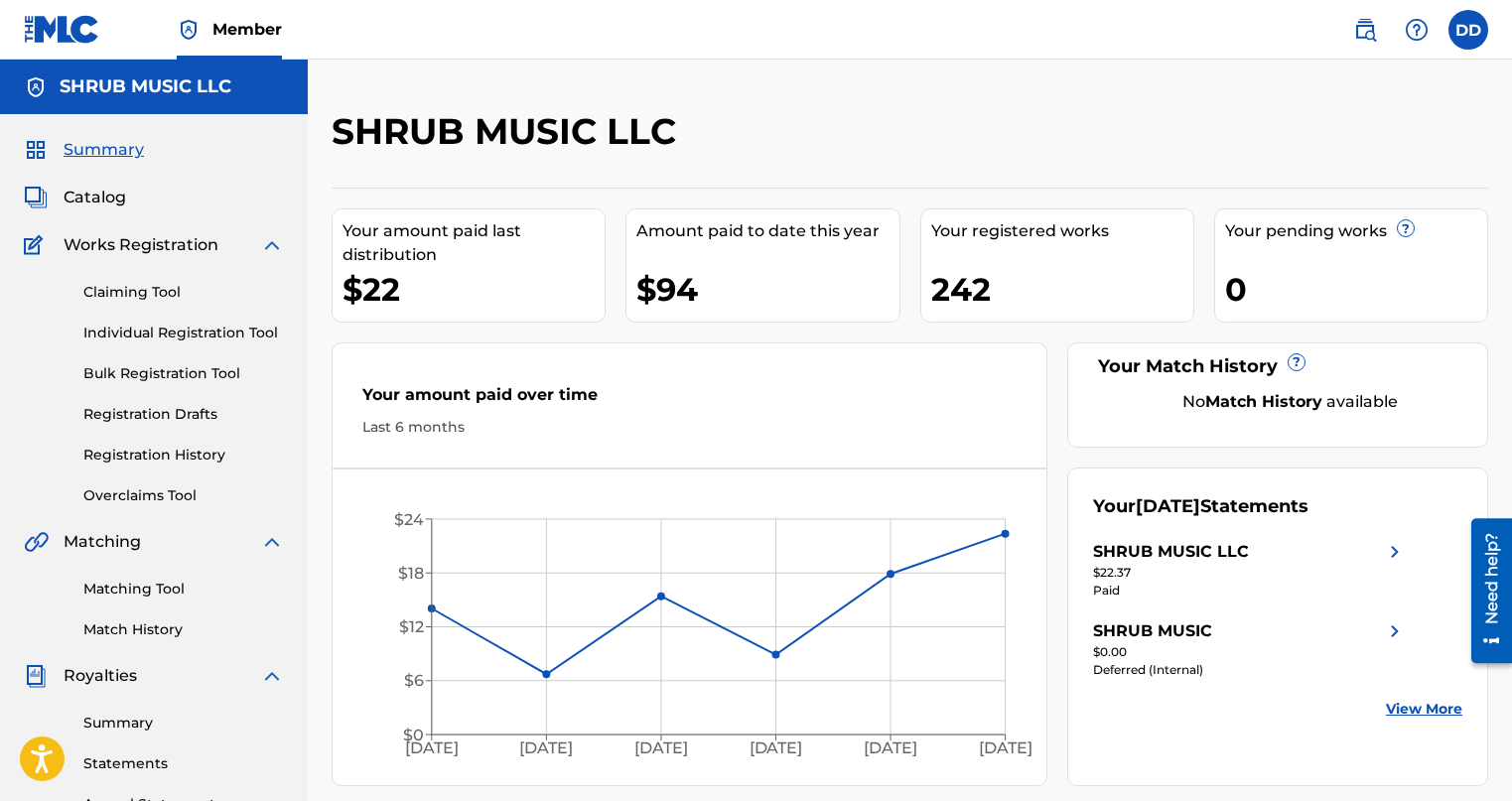 click on "242" at bounding box center [1062, 289] 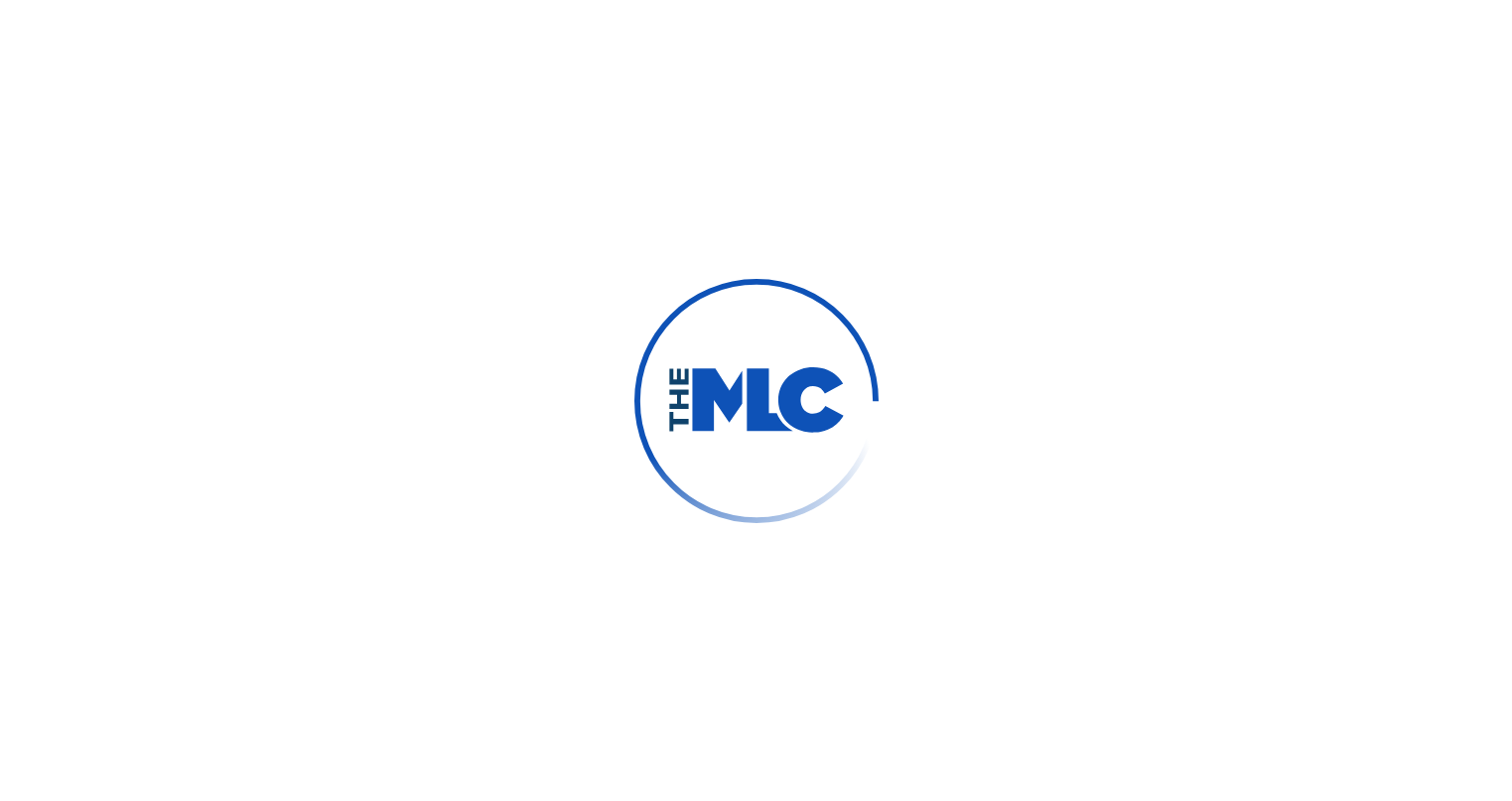 scroll, scrollTop: 0, scrollLeft: 0, axis: both 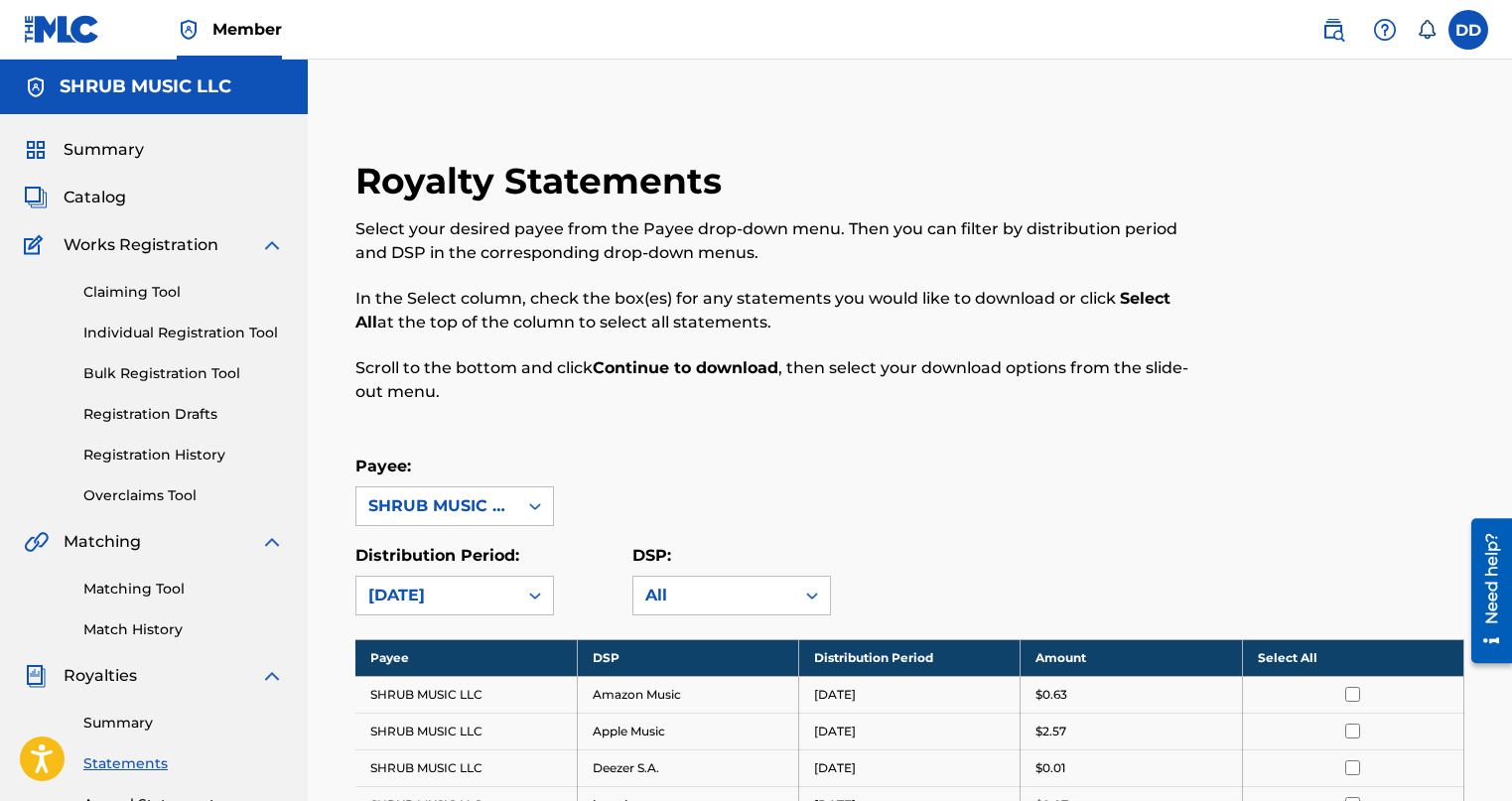 click on "Catalog" at bounding box center [74, 198] 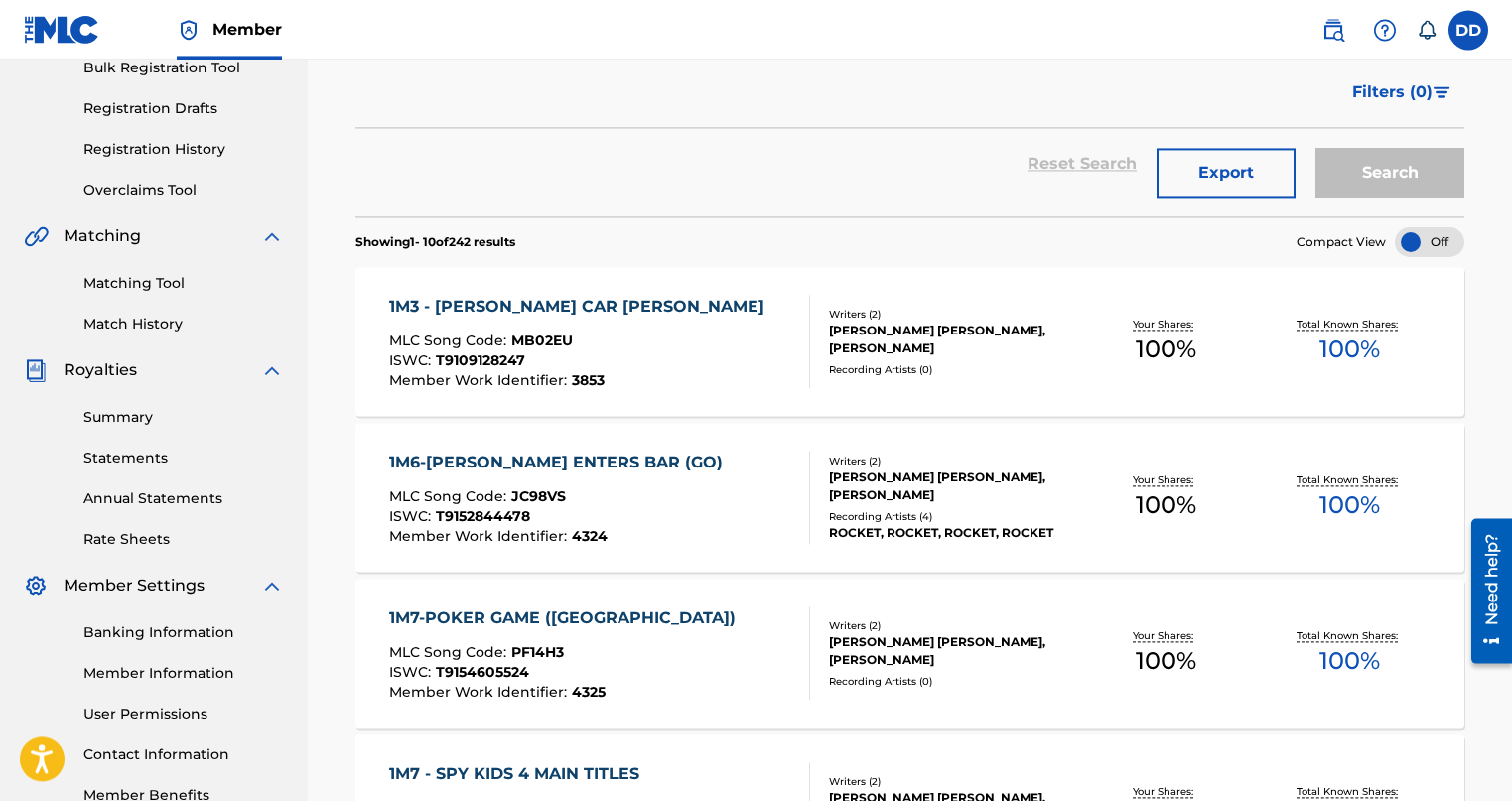 scroll, scrollTop: 0, scrollLeft: 0, axis: both 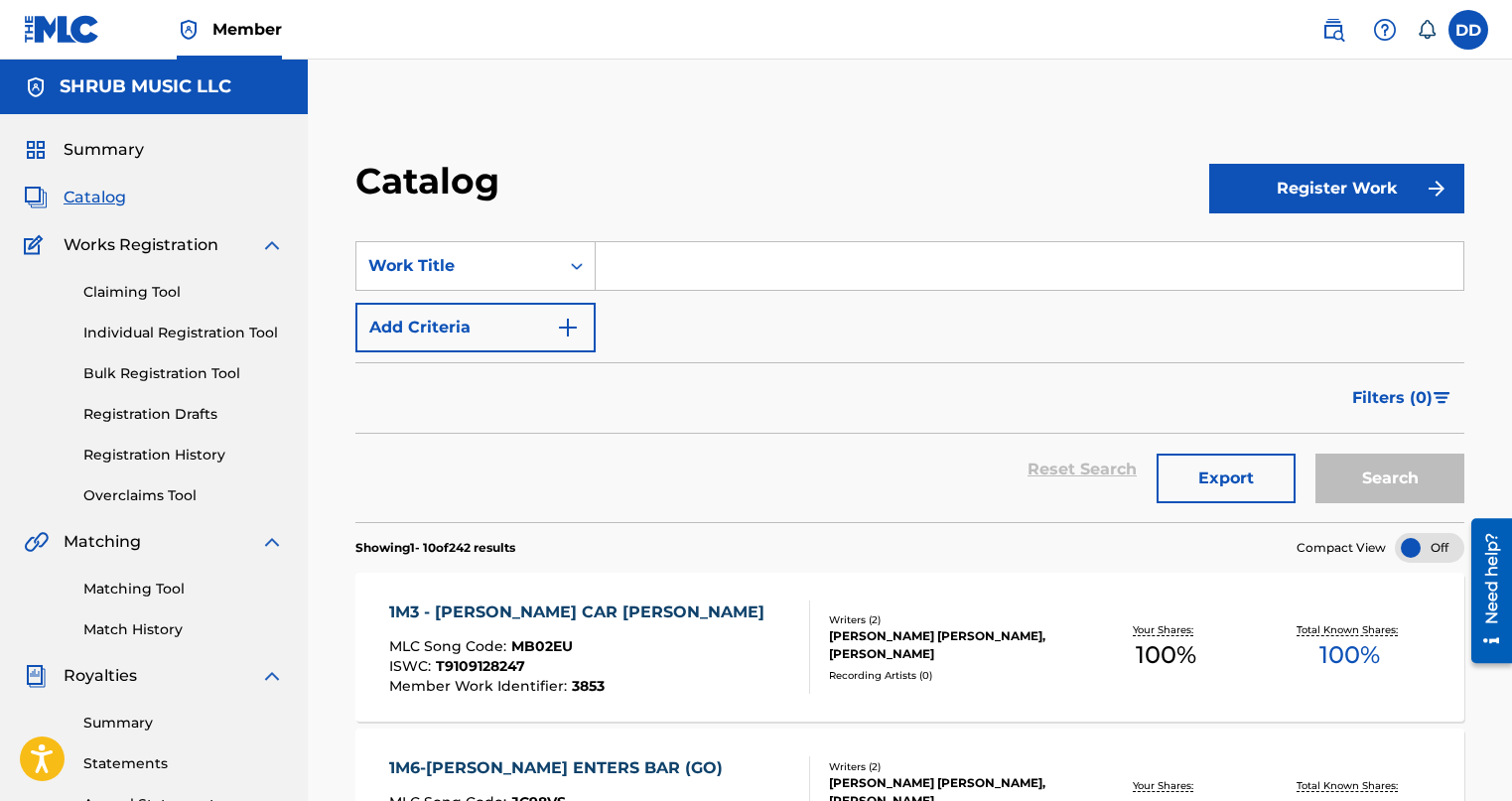 click on "Member" at bounding box center [247, 29] 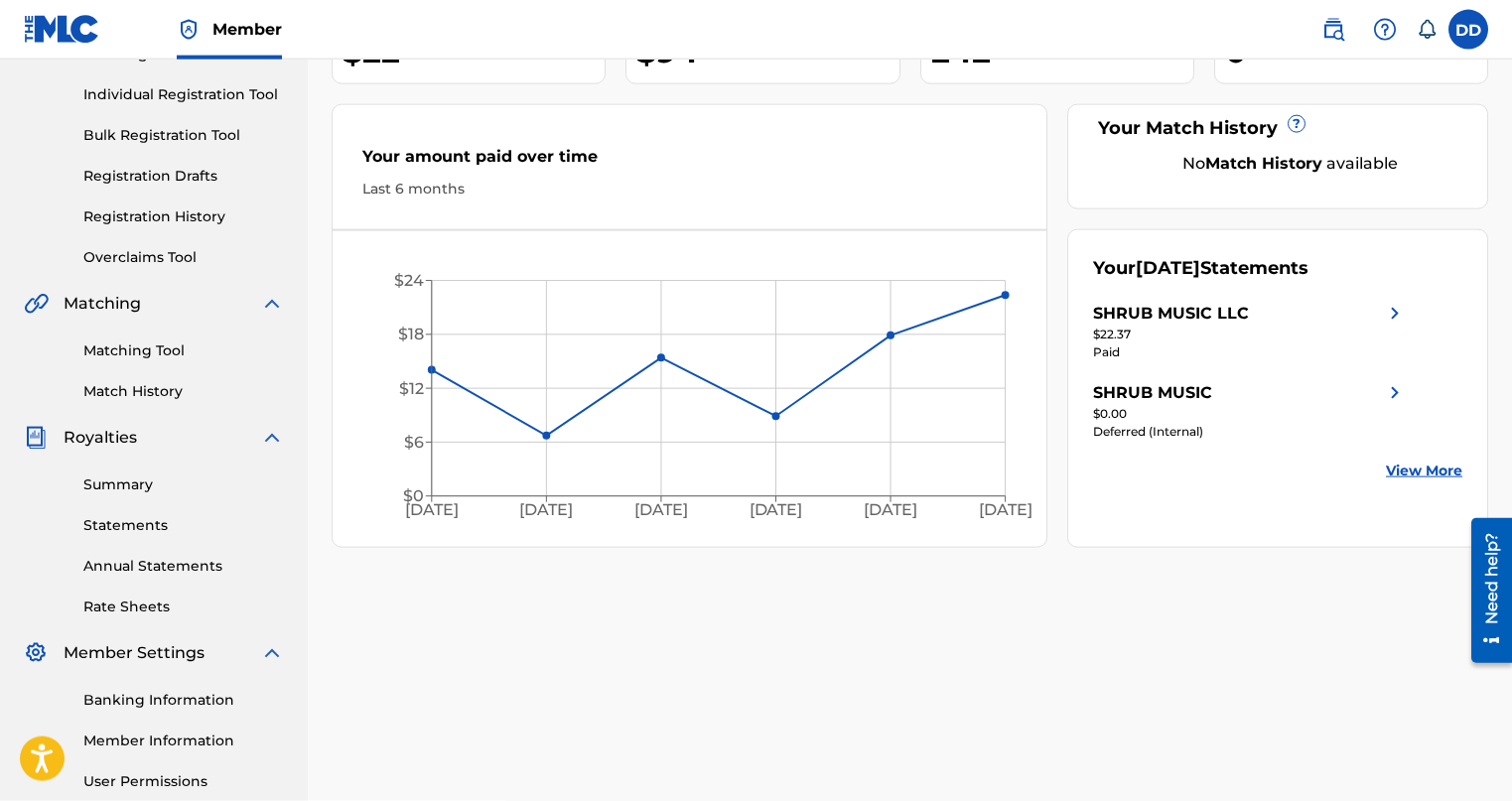 scroll, scrollTop: 430, scrollLeft: 0, axis: vertical 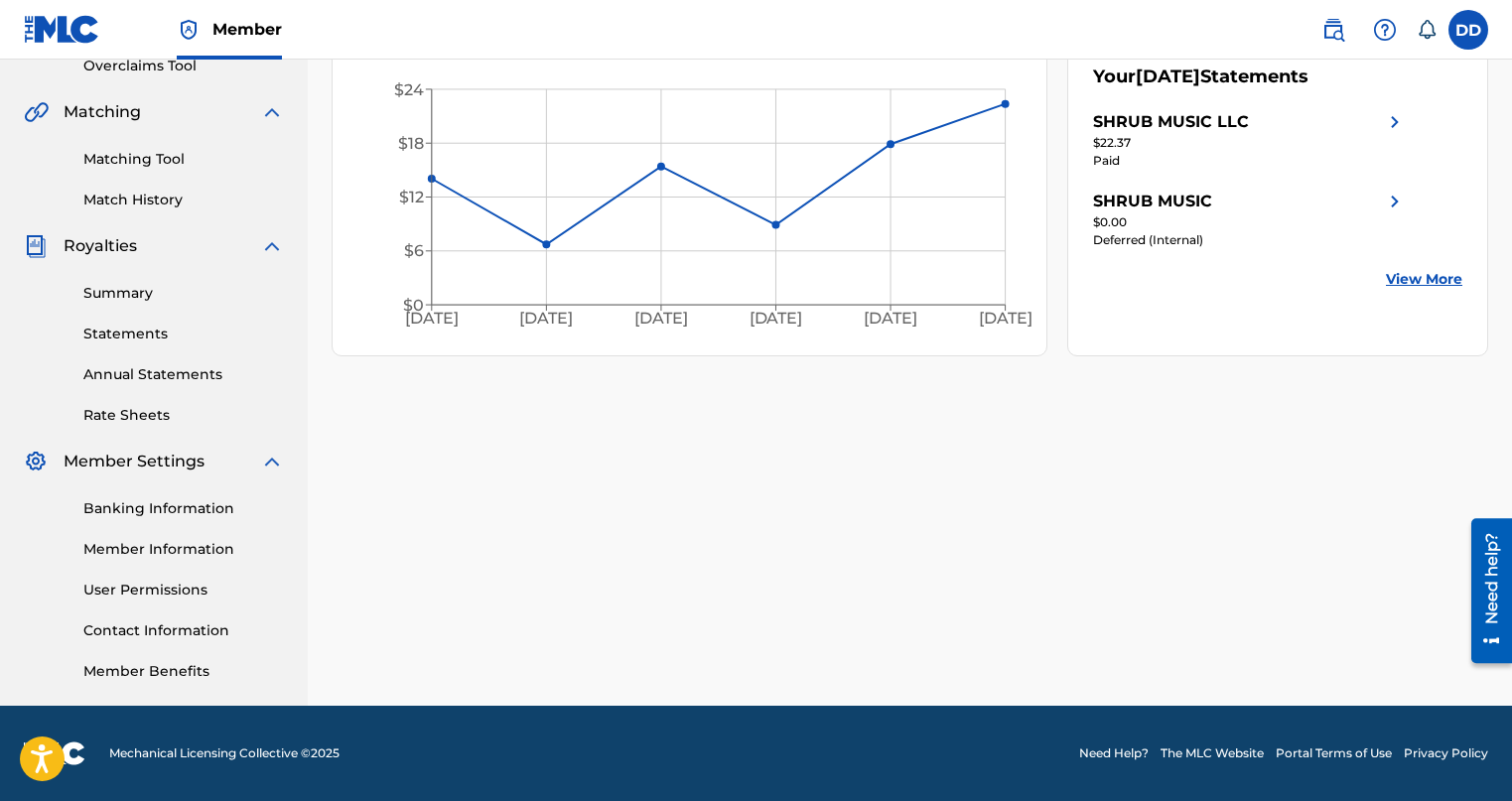 click on "User Permissions" at bounding box center [184, 590] 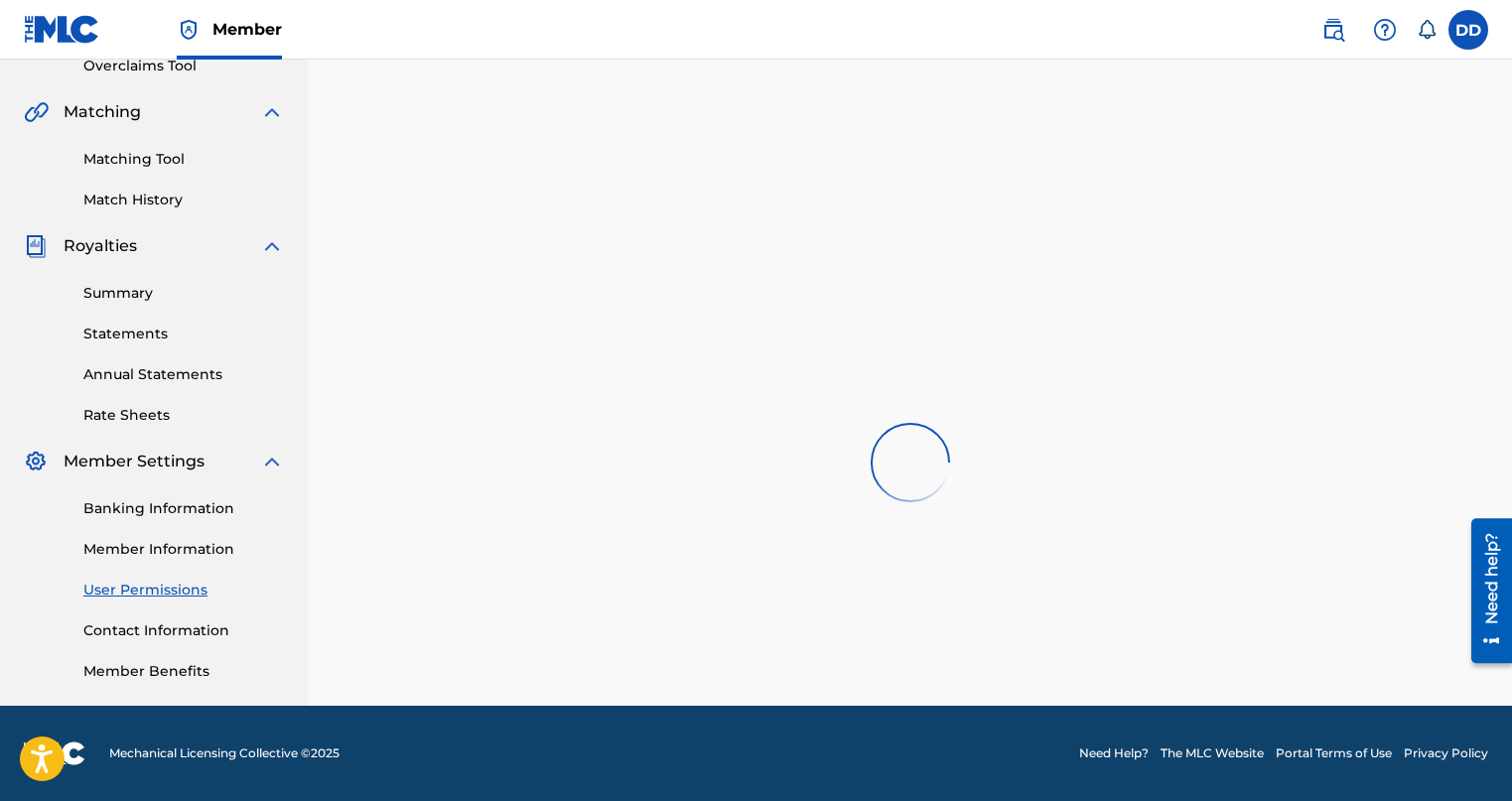 scroll, scrollTop: 0, scrollLeft: 0, axis: both 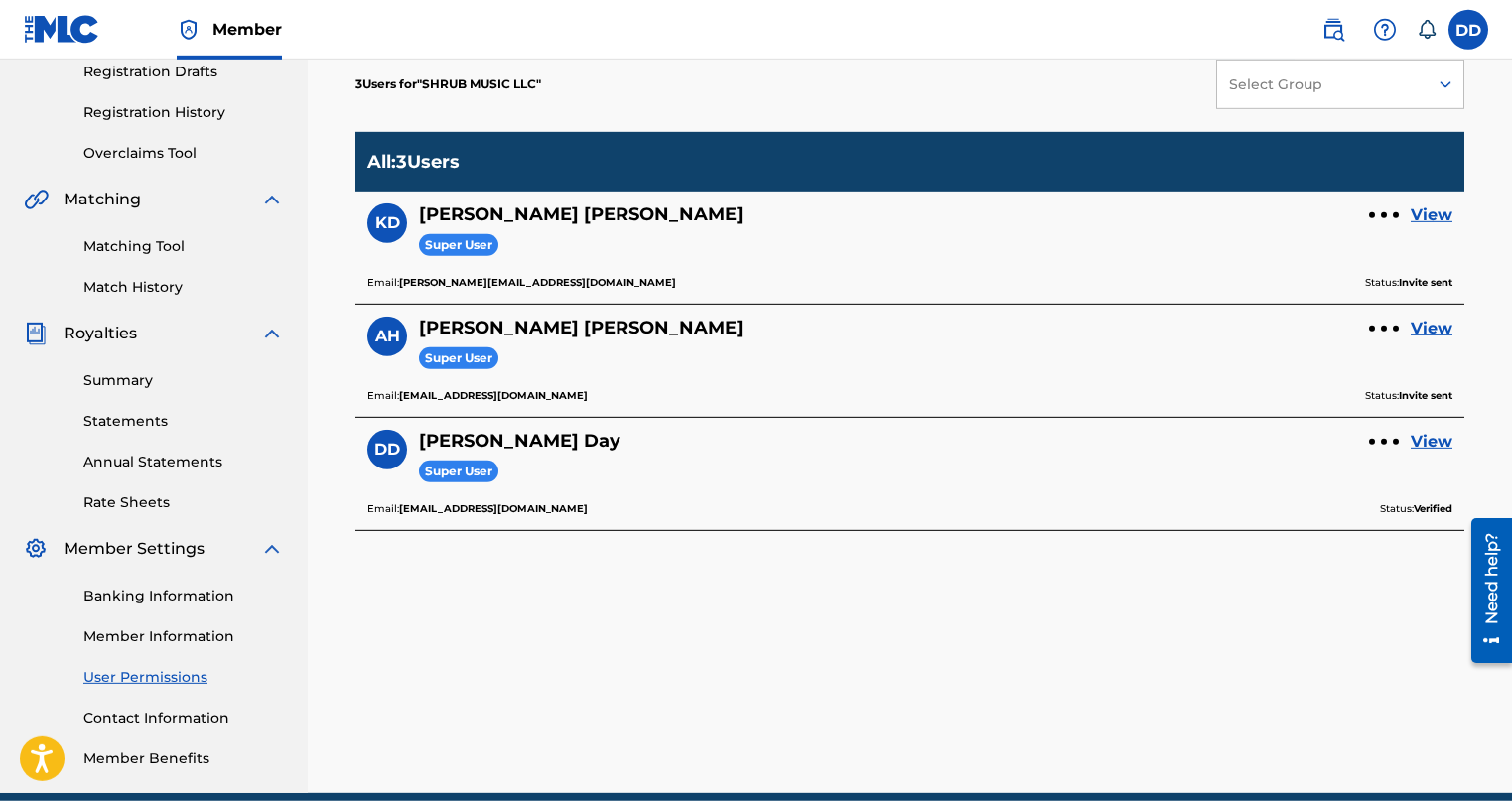 click on "Member Information" at bounding box center (184, 636) 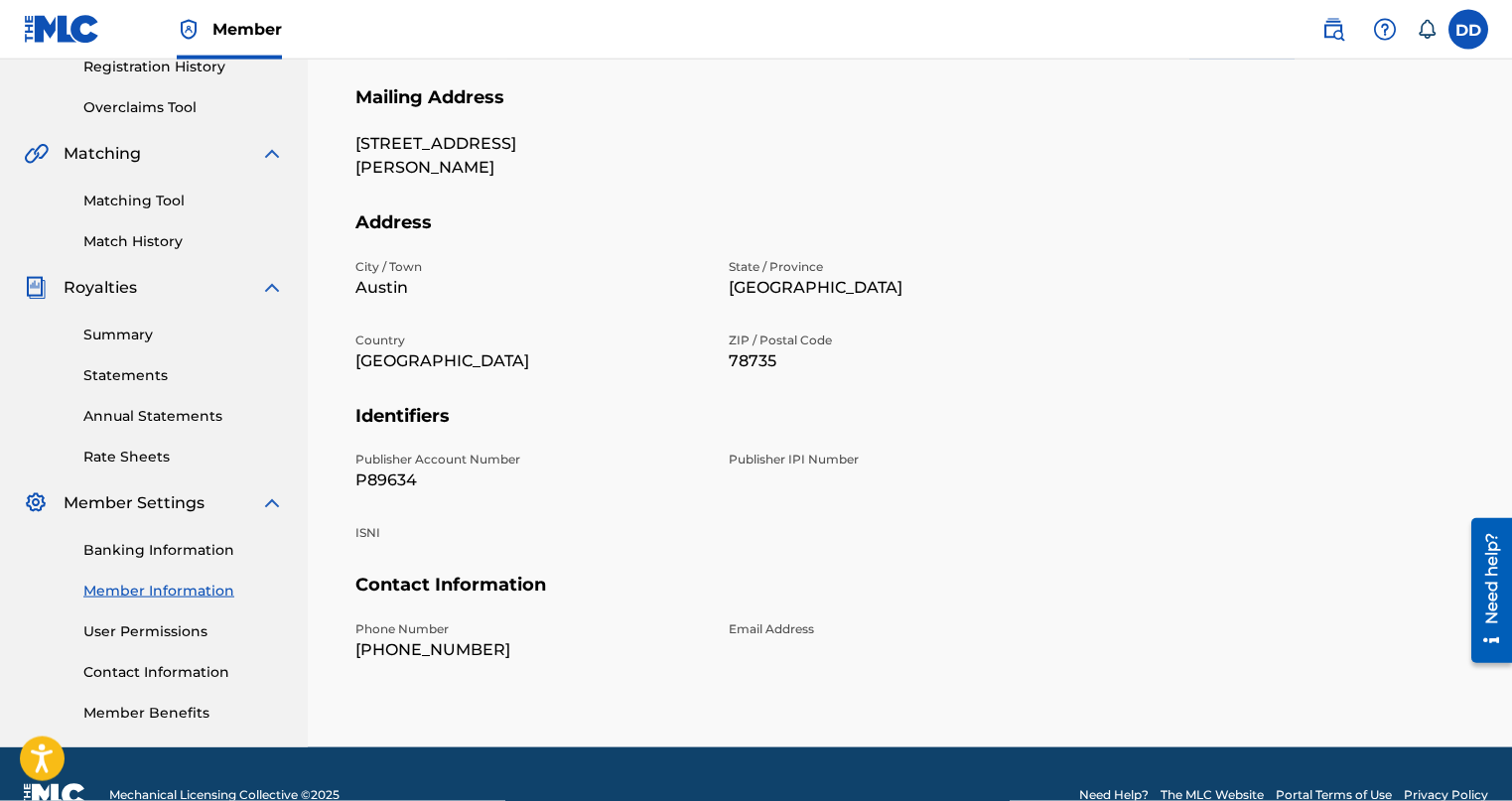 scroll, scrollTop: 402, scrollLeft: 0, axis: vertical 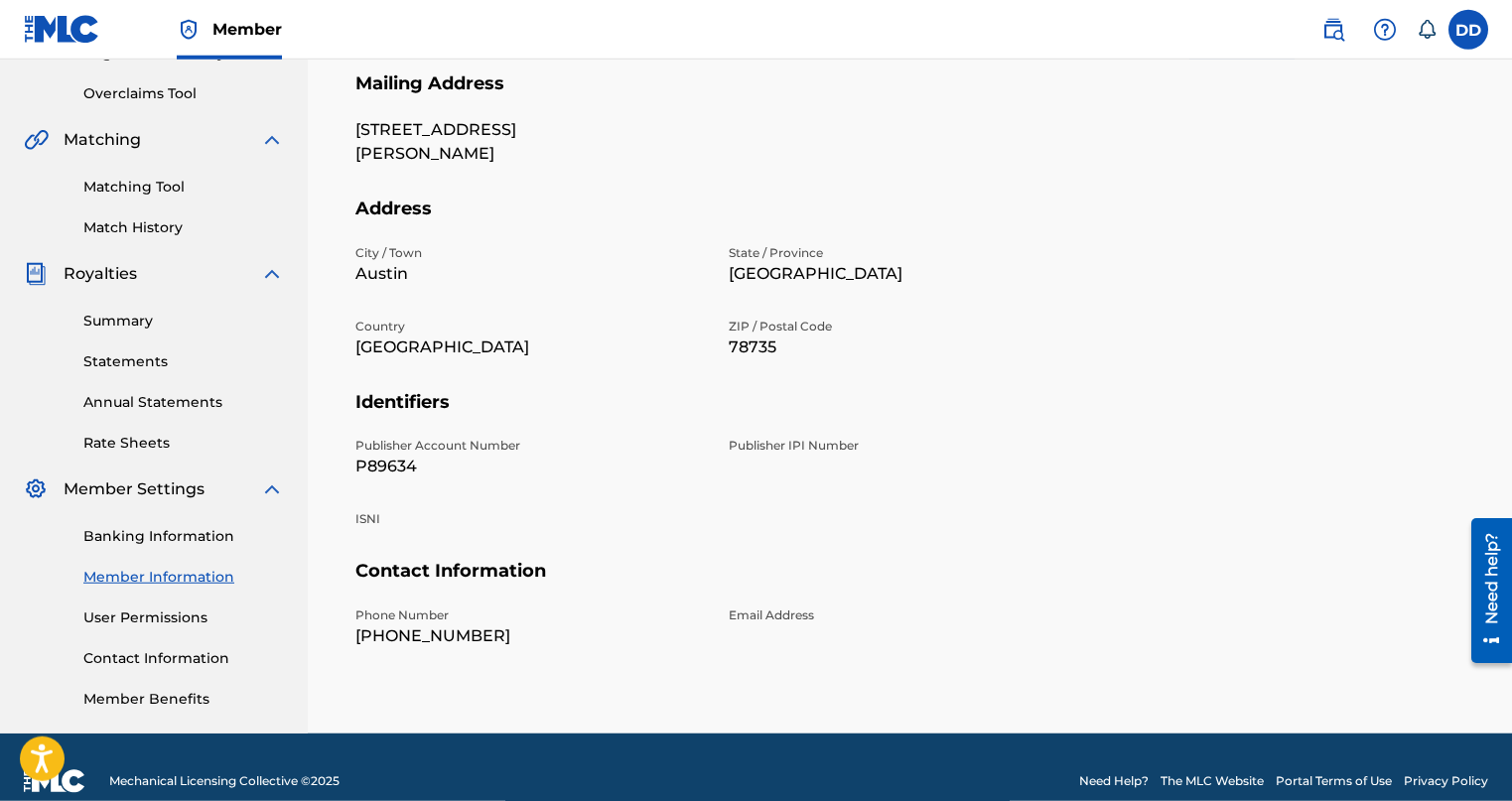 click on "Contact Information" at bounding box center (184, 658) 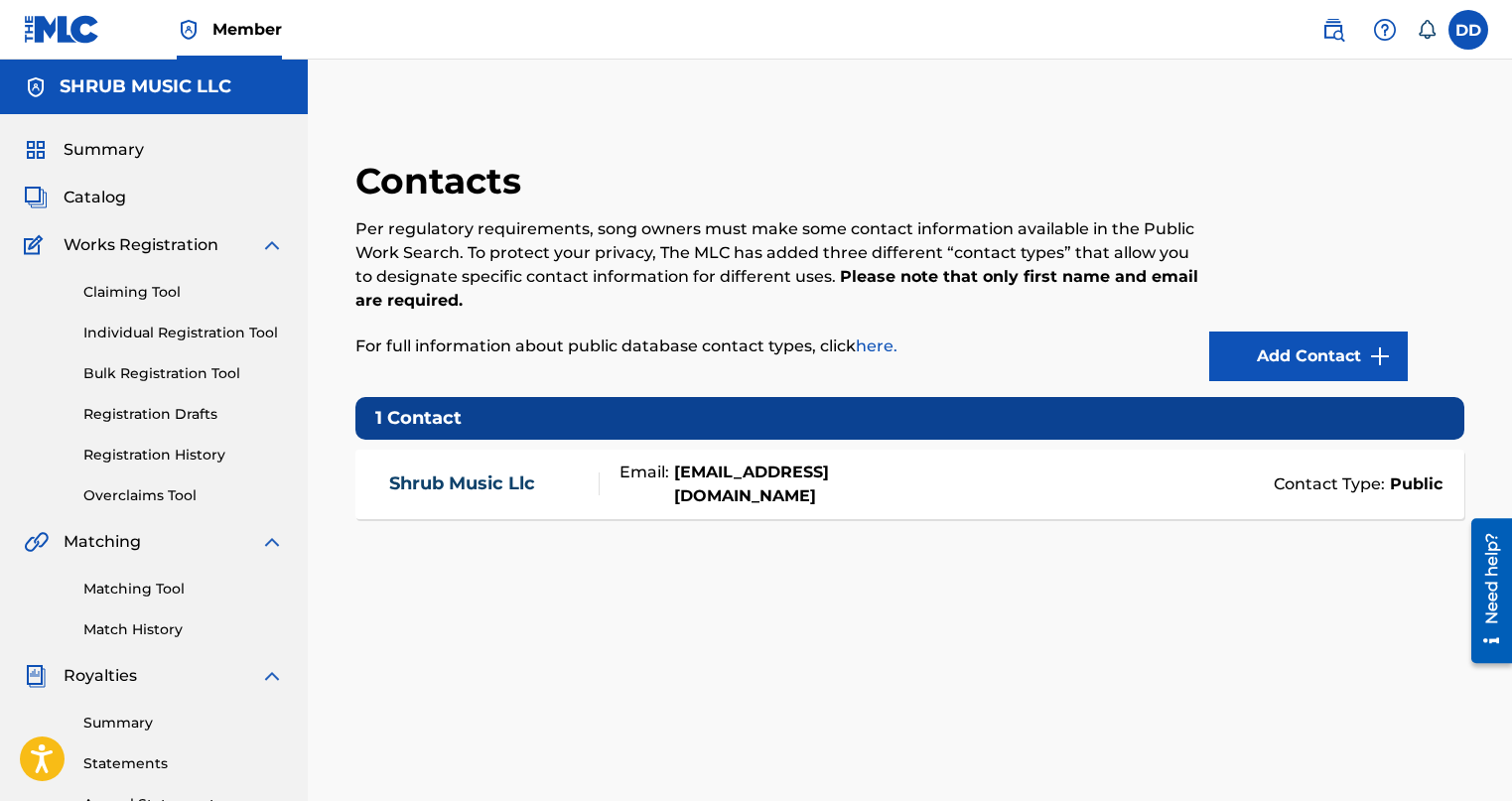 click on "Add Contact" at bounding box center [1308, 356] 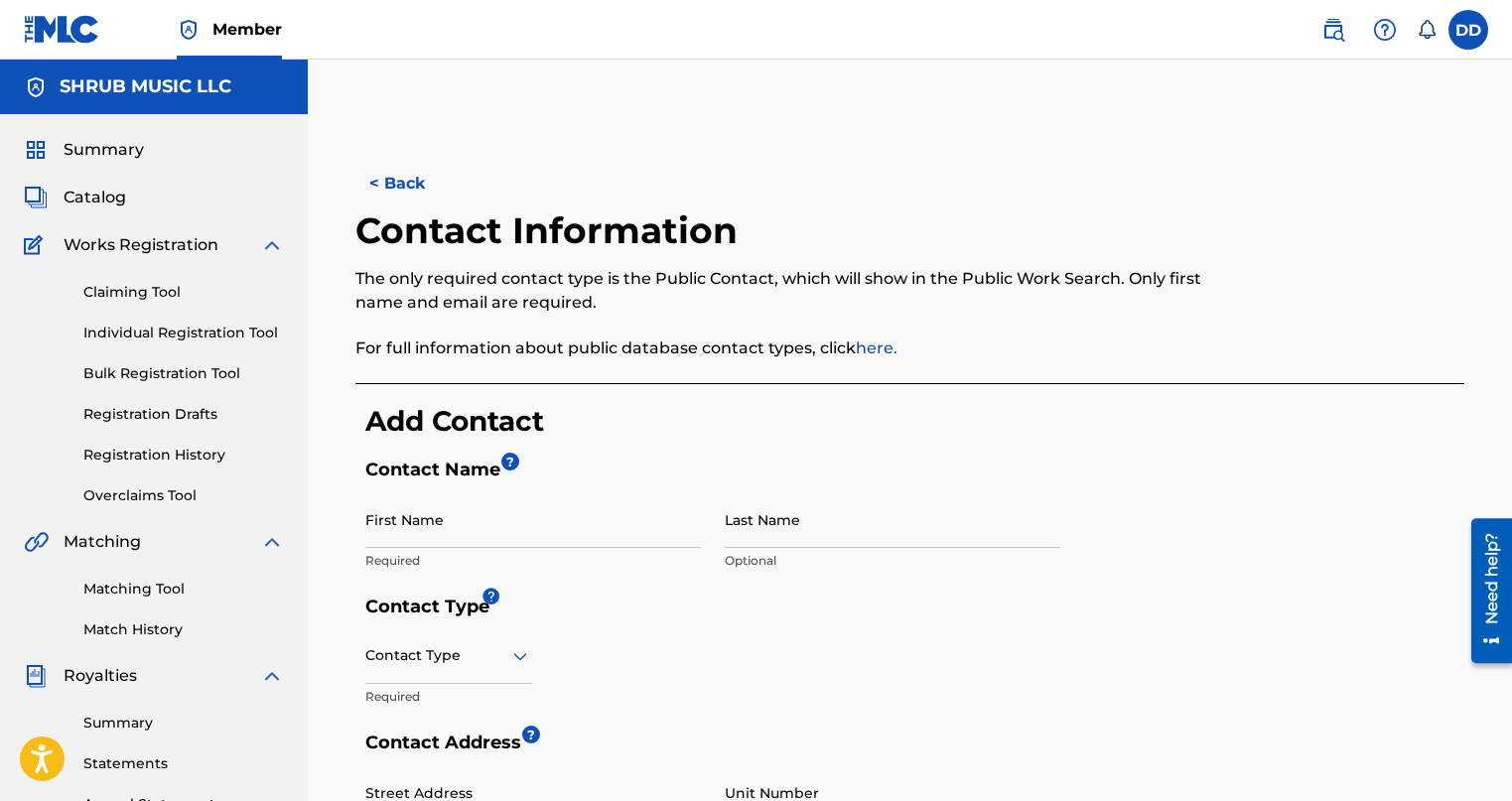 scroll, scrollTop: 0, scrollLeft: 0, axis: both 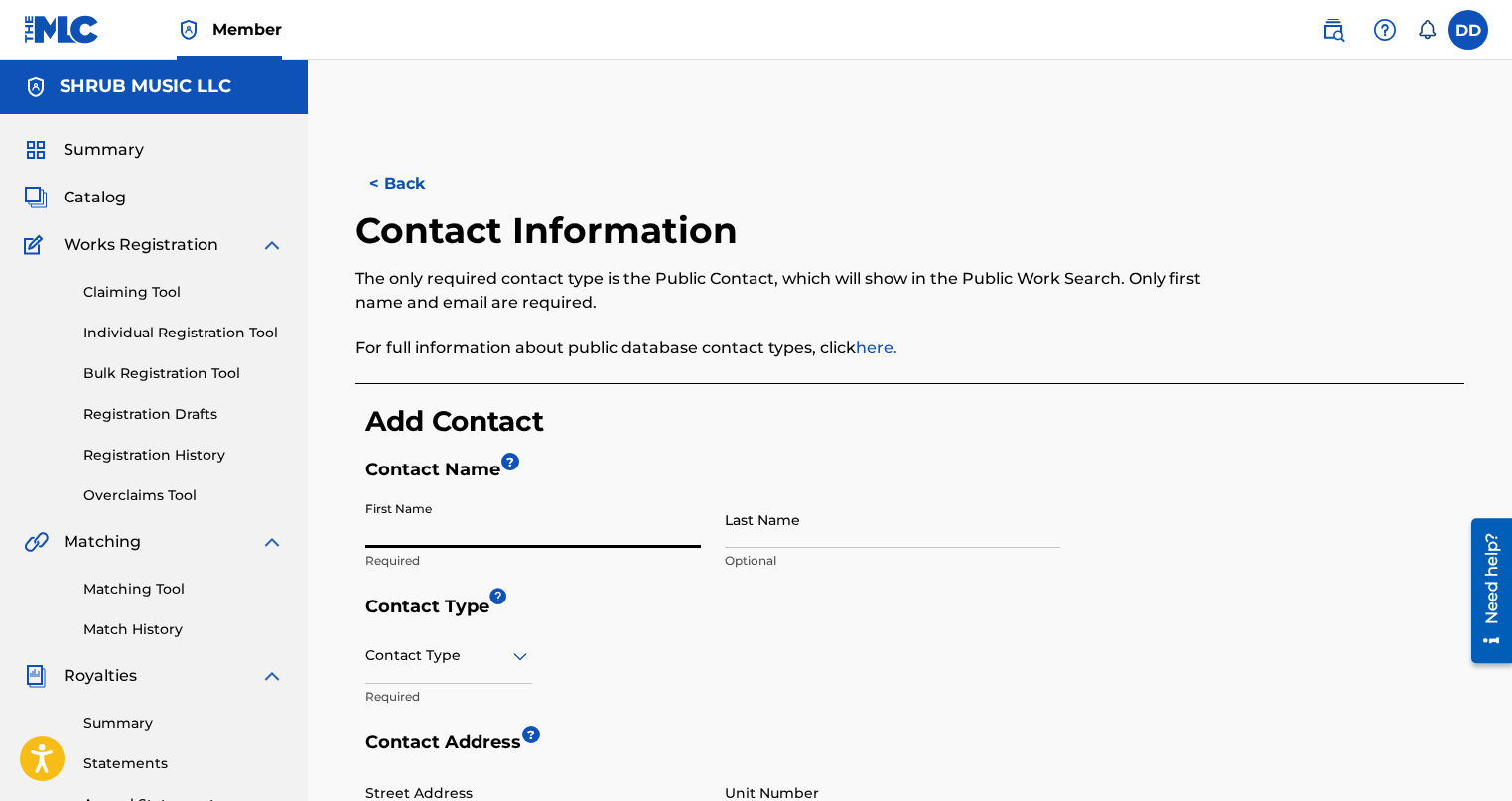 click on "First Name" at bounding box center (533, 519) 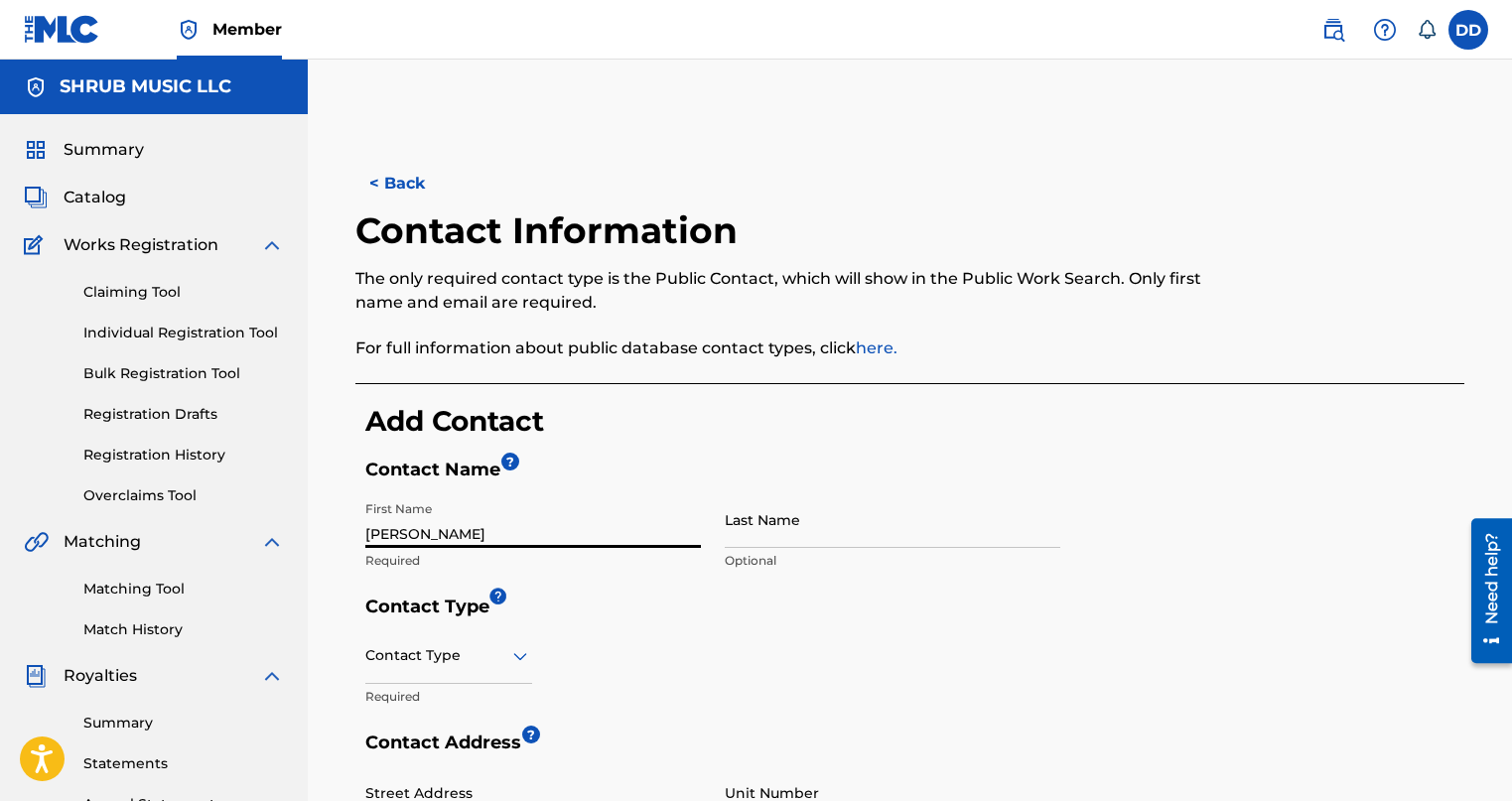 type on "[PERSON_NAME]" 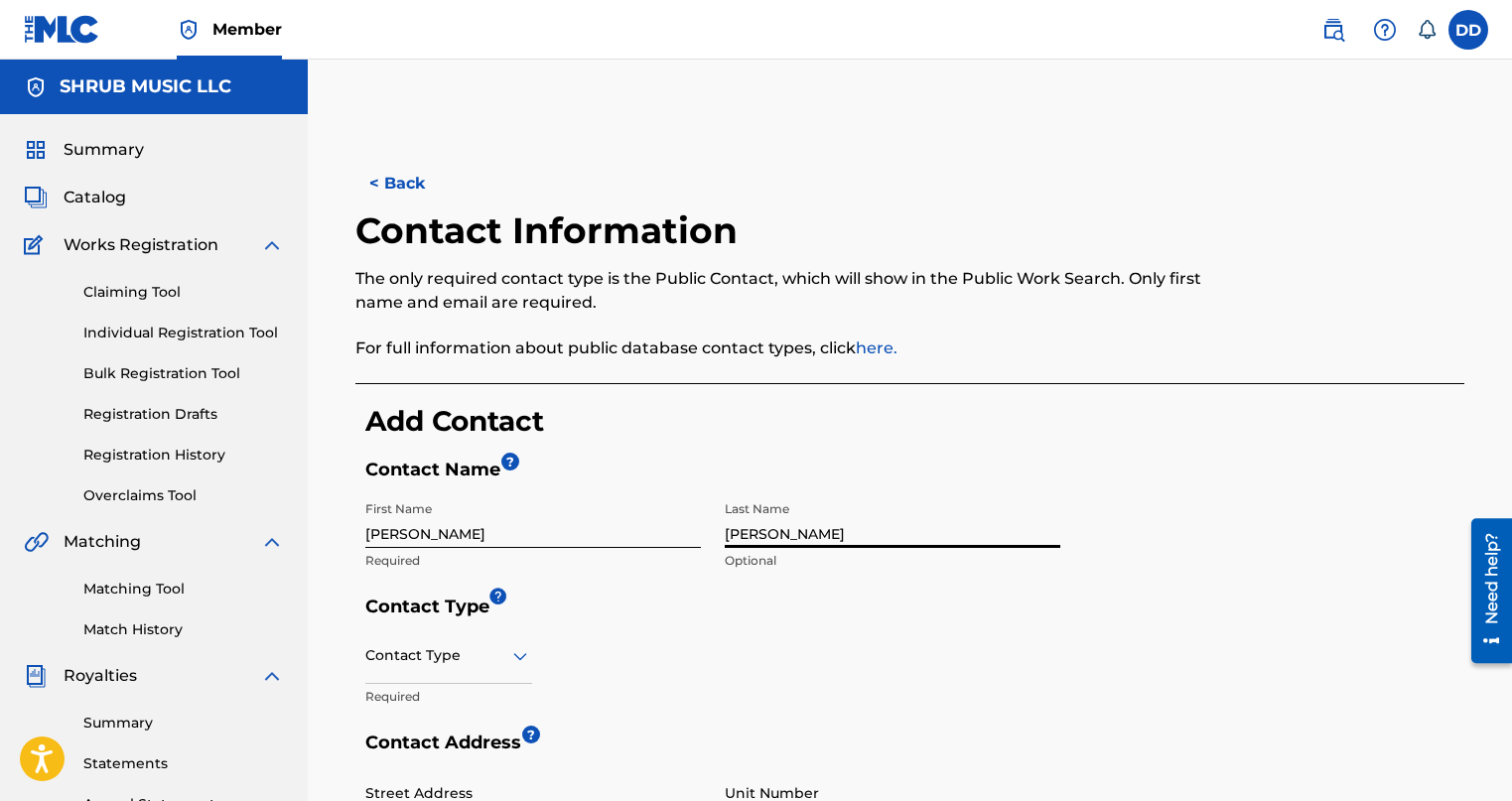 type on "[PERSON_NAME]" 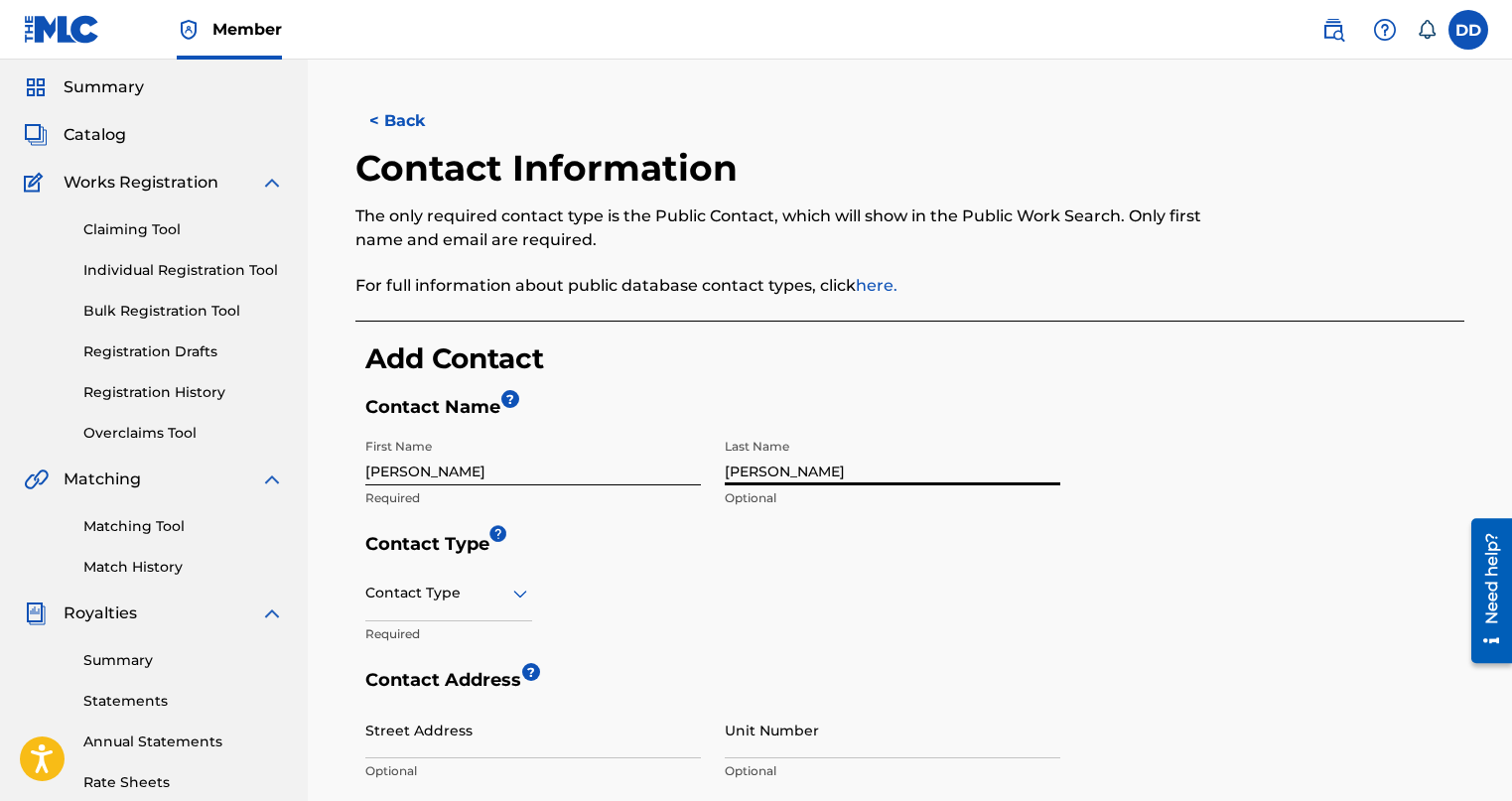 click on "Contact Type" at bounding box center (449, 593) 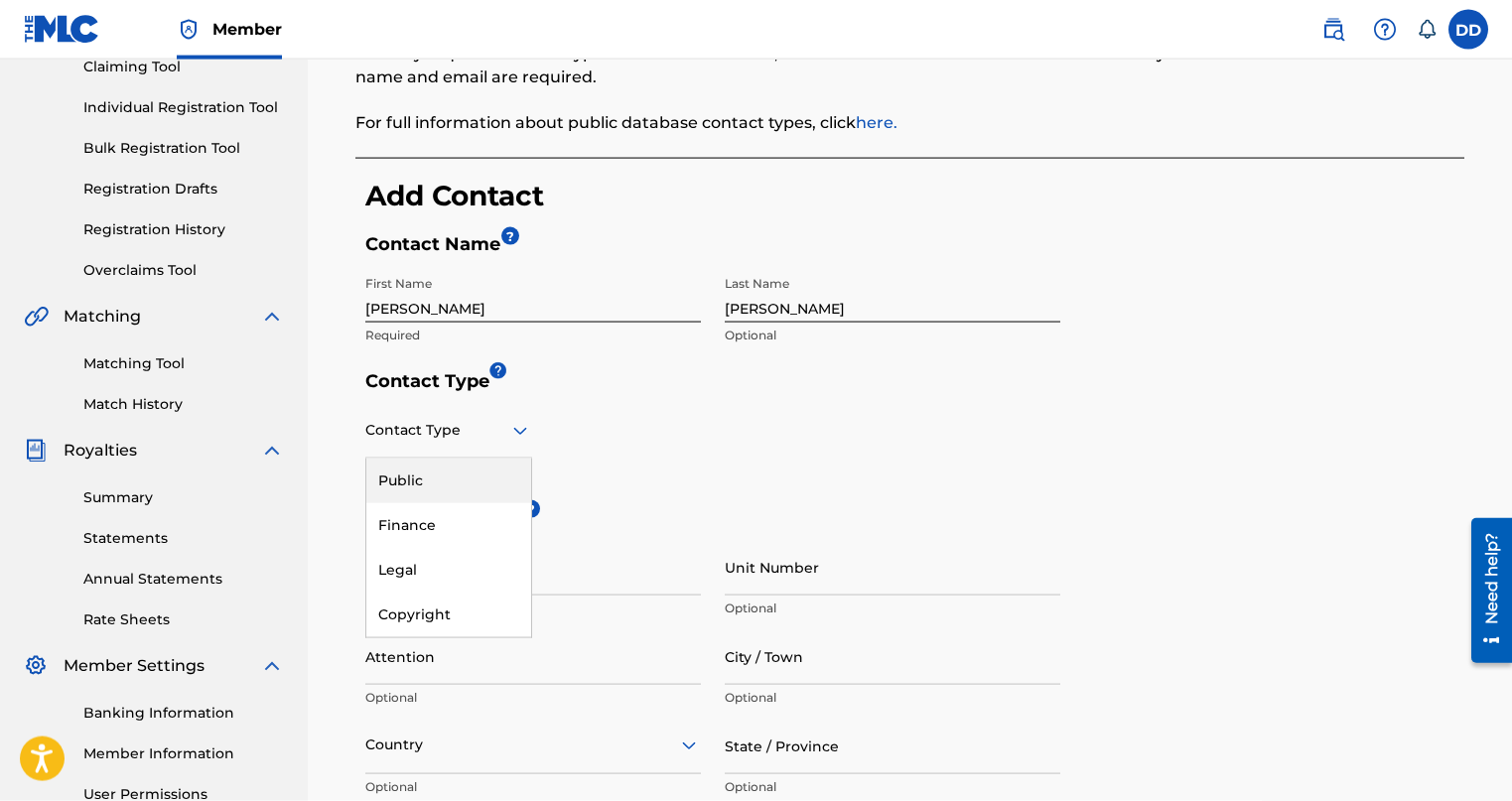 scroll, scrollTop: 246, scrollLeft: 0, axis: vertical 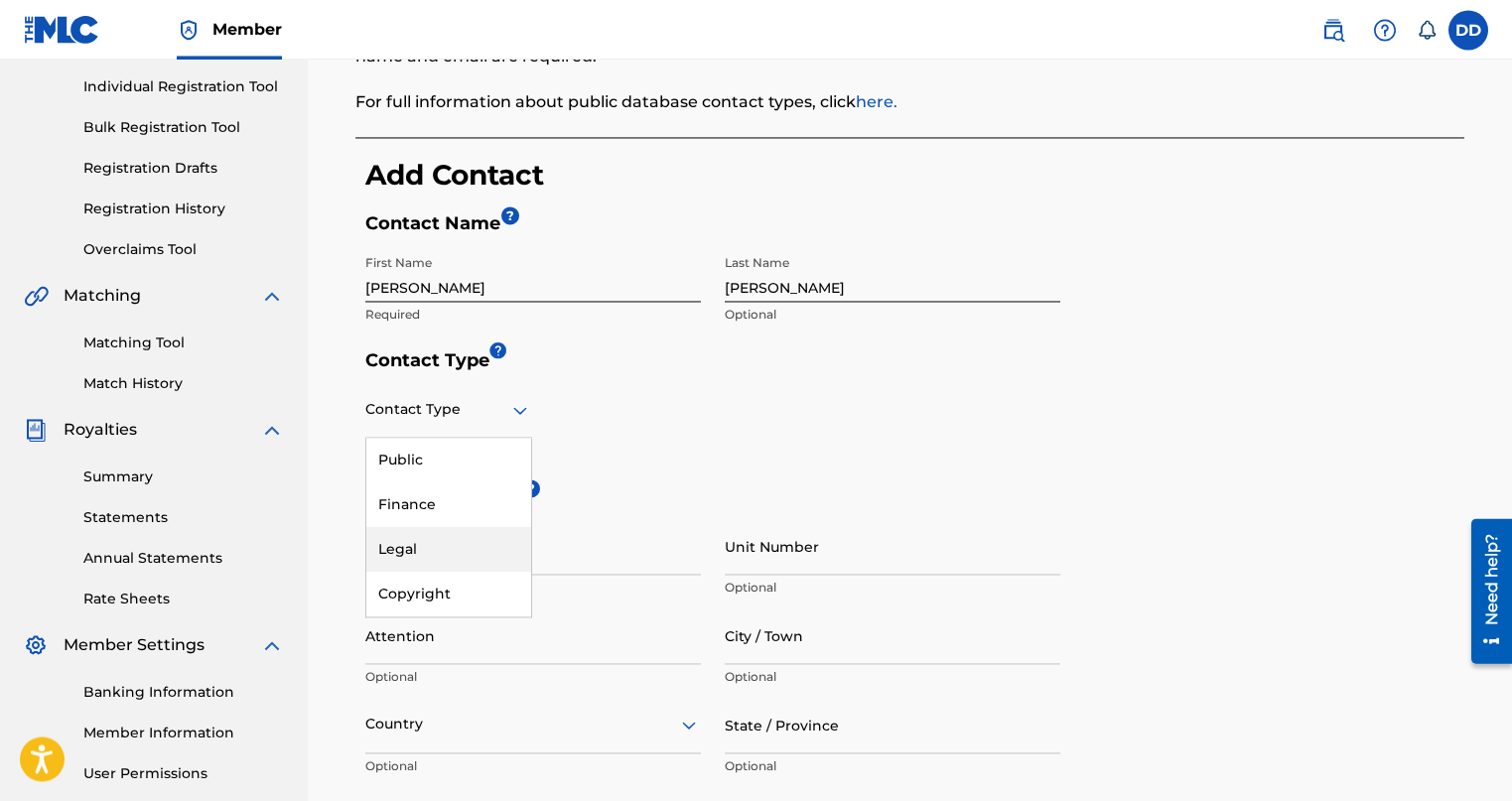 click on "Legal" at bounding box center [449, 549] 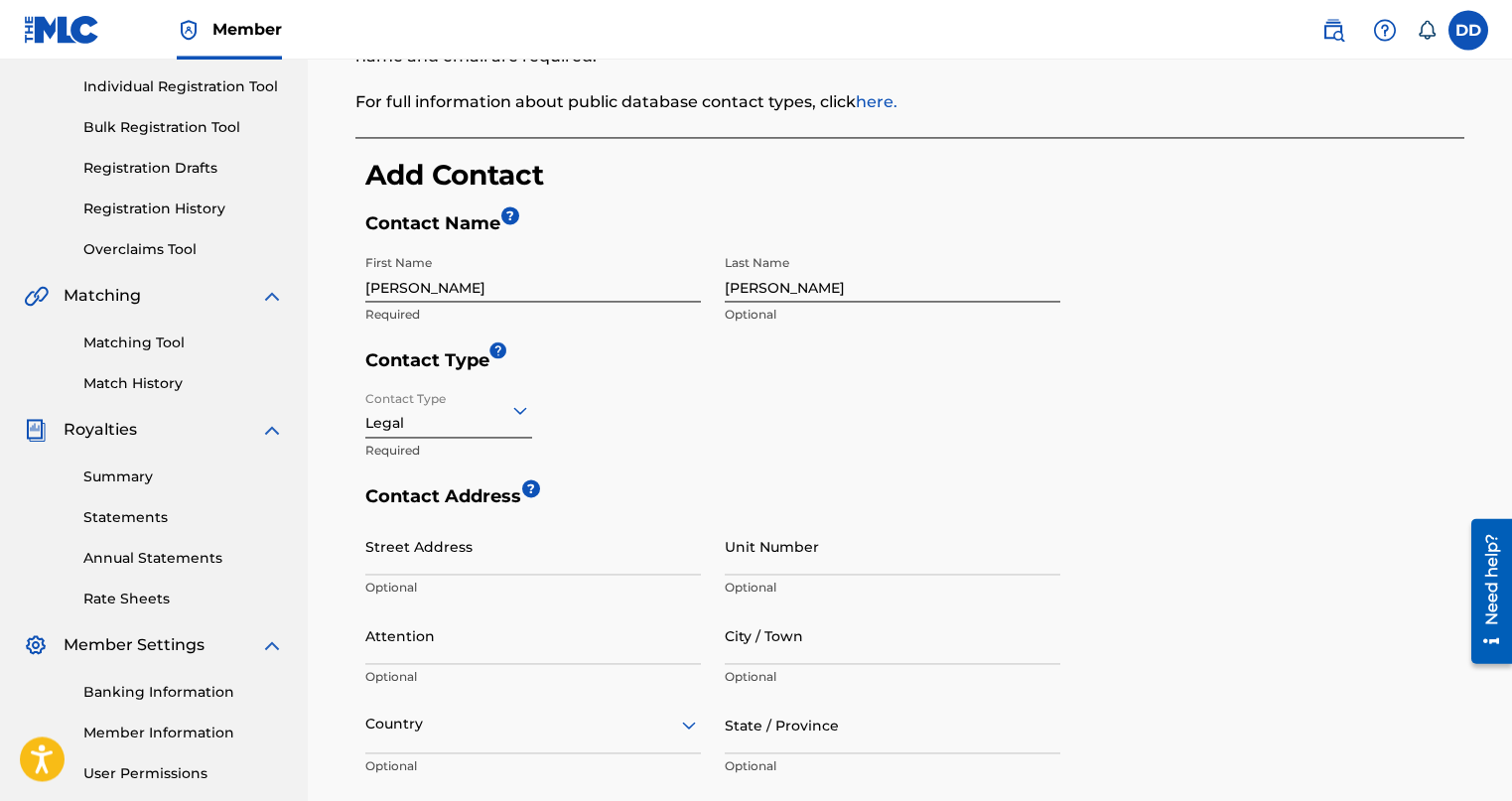 click on "Street Address" at bounding box center (533, 546) 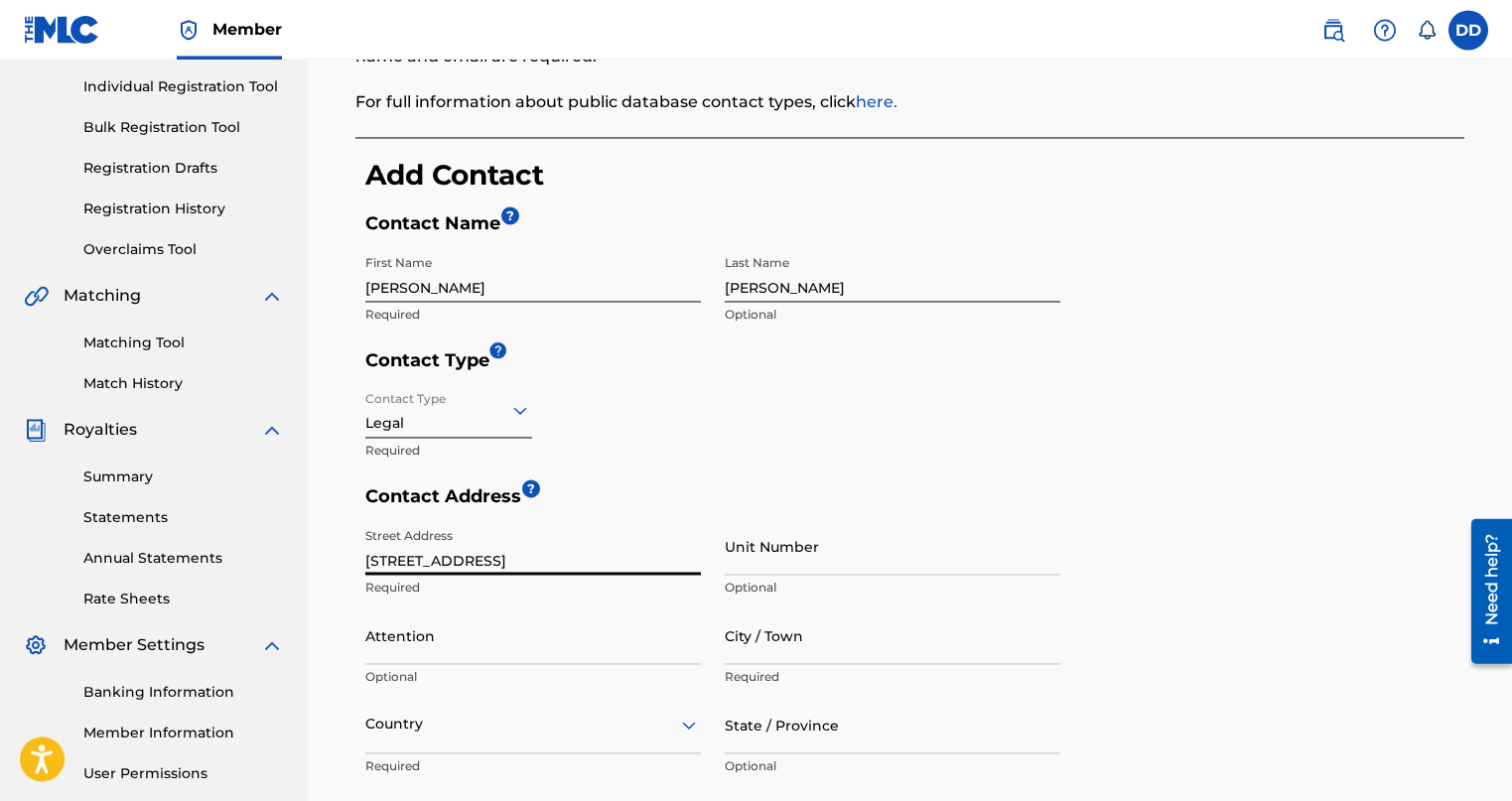 type on "[STREET_ADDRESS]" 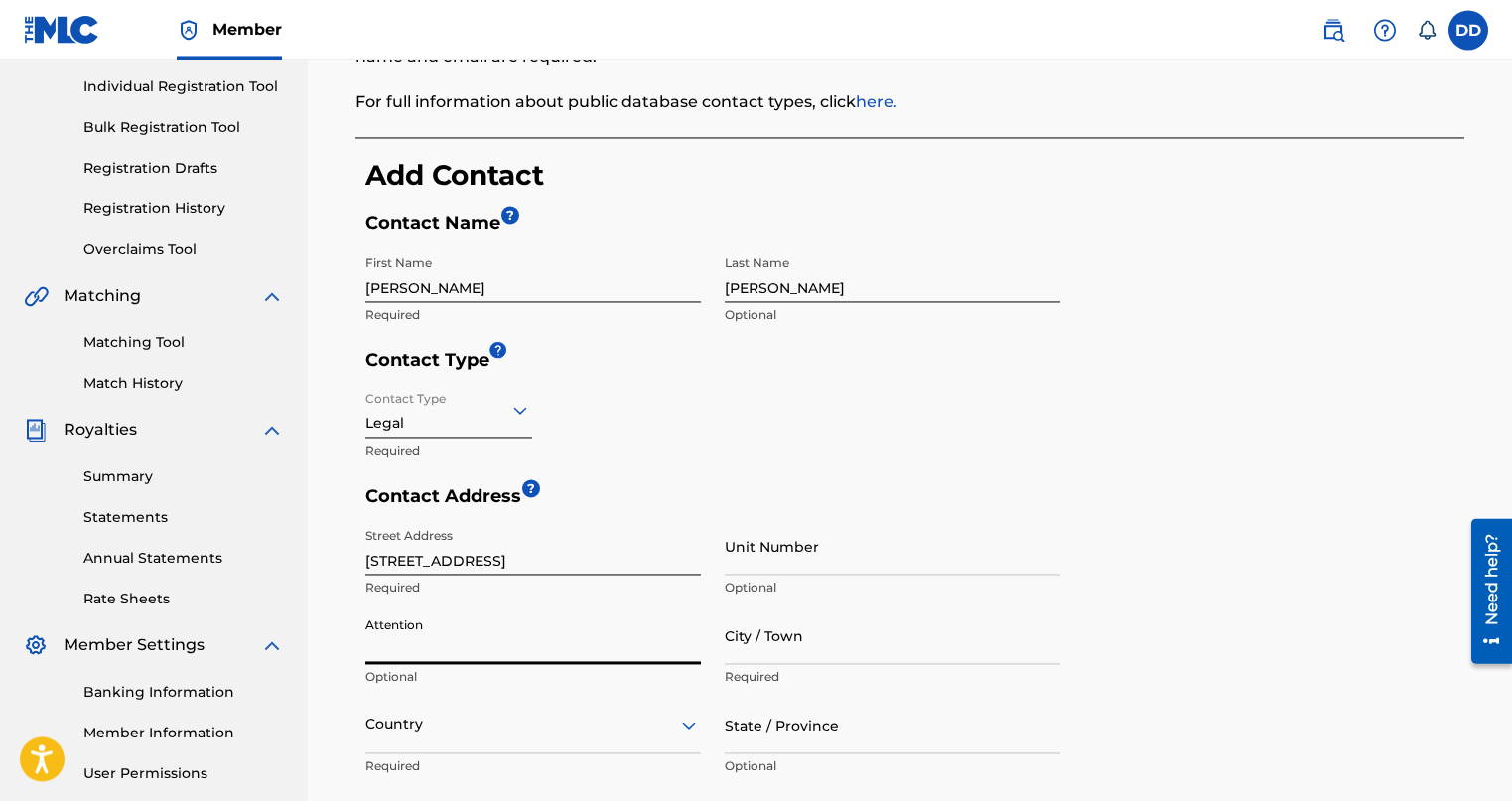 click on "Attention" at bounding box center [533, 635] 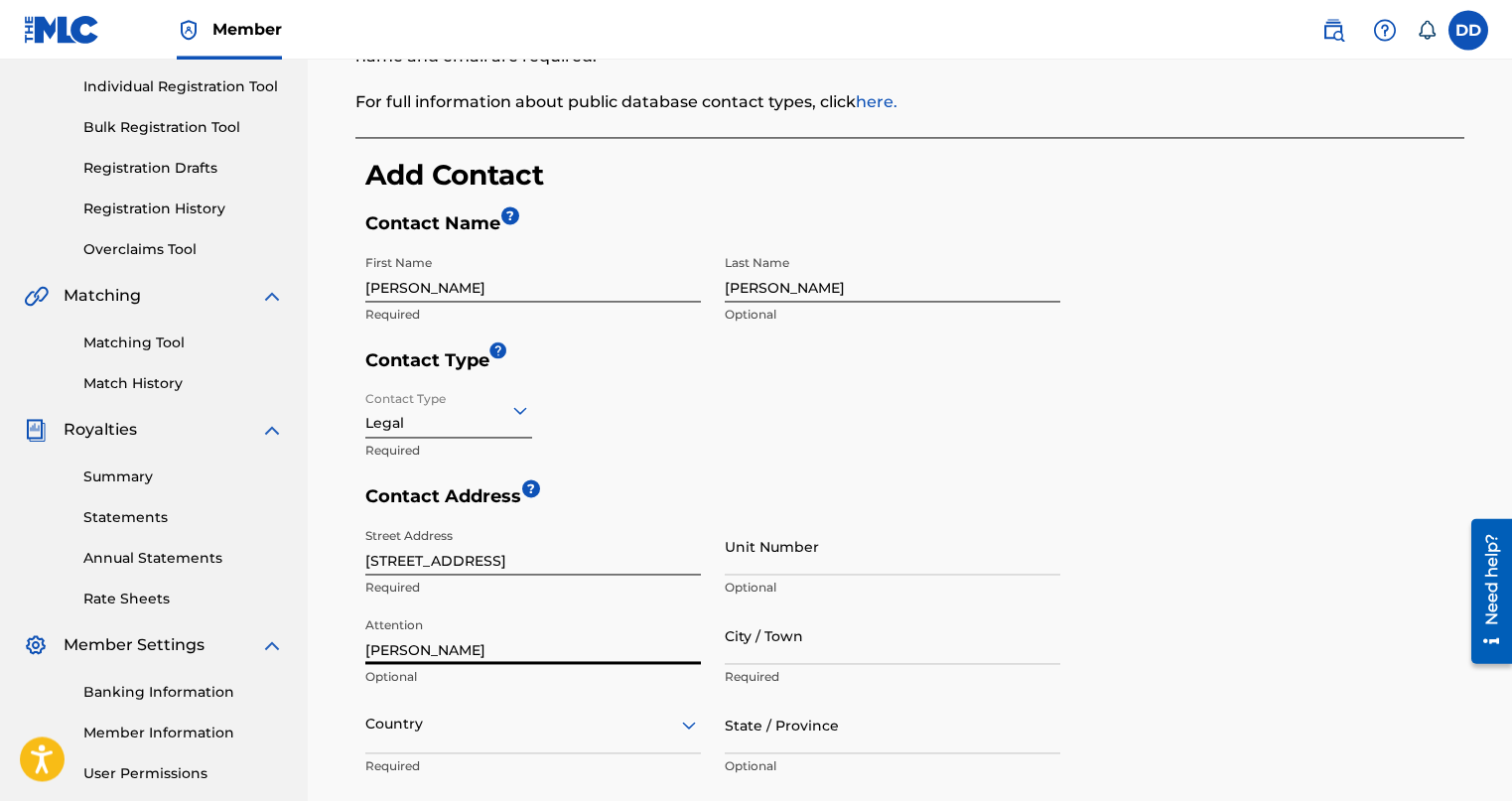 type on "[PERSON_NAME]" 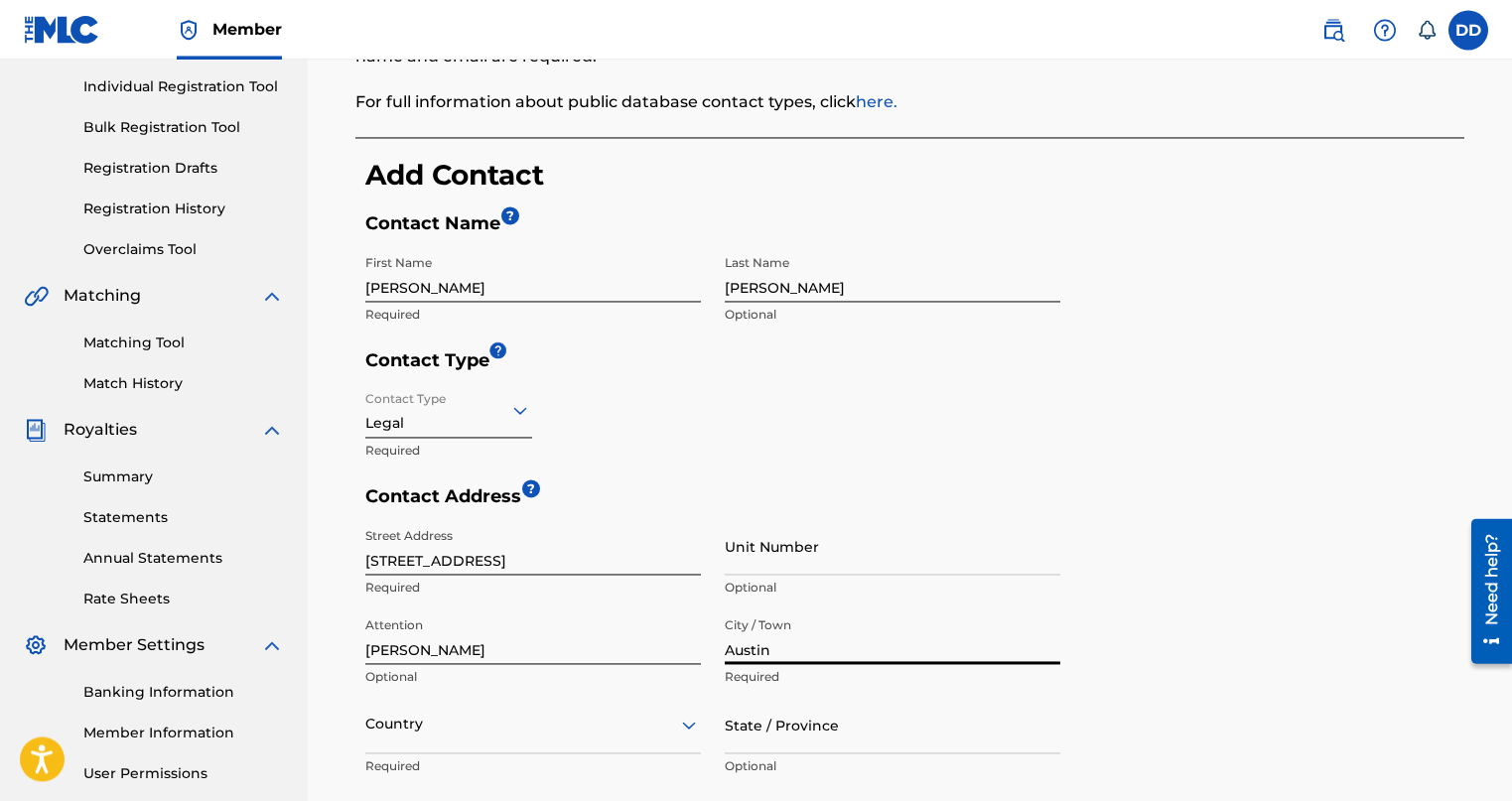 type on "Austin" 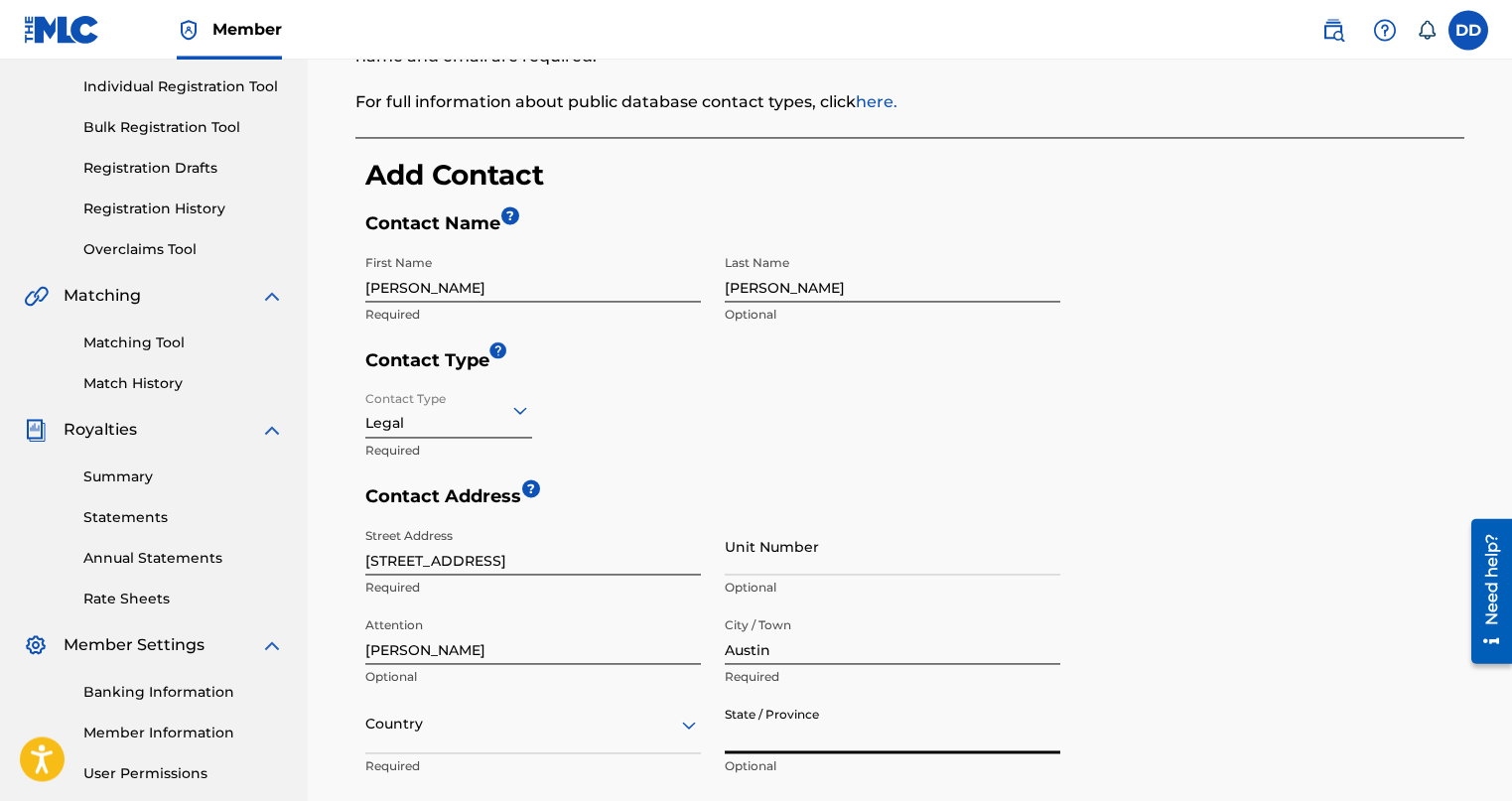 scroll, scrollTop: 496, scrollLeft: 0, axis: vertical 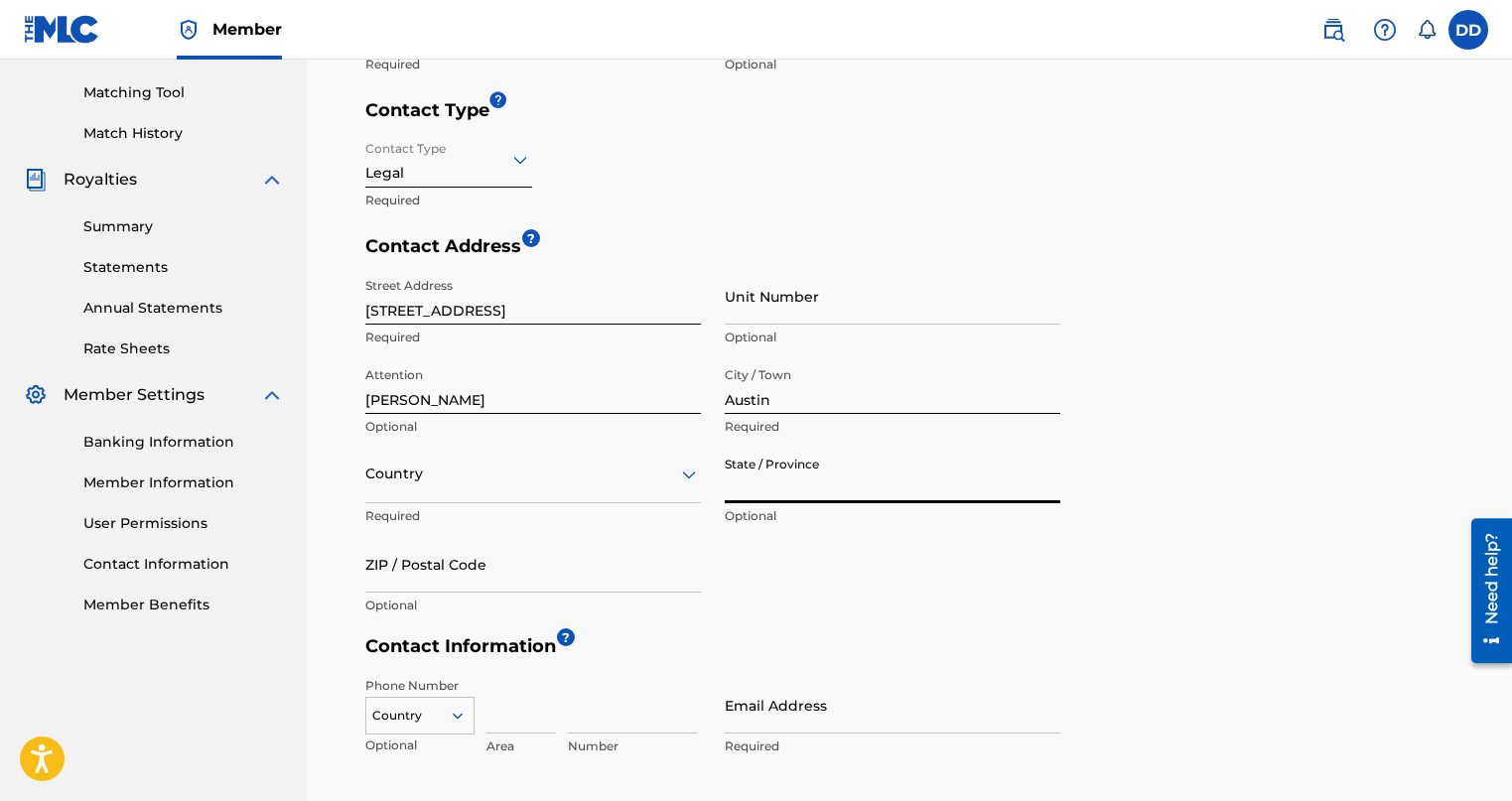 click on "Country" at bounding box center (533, 474) 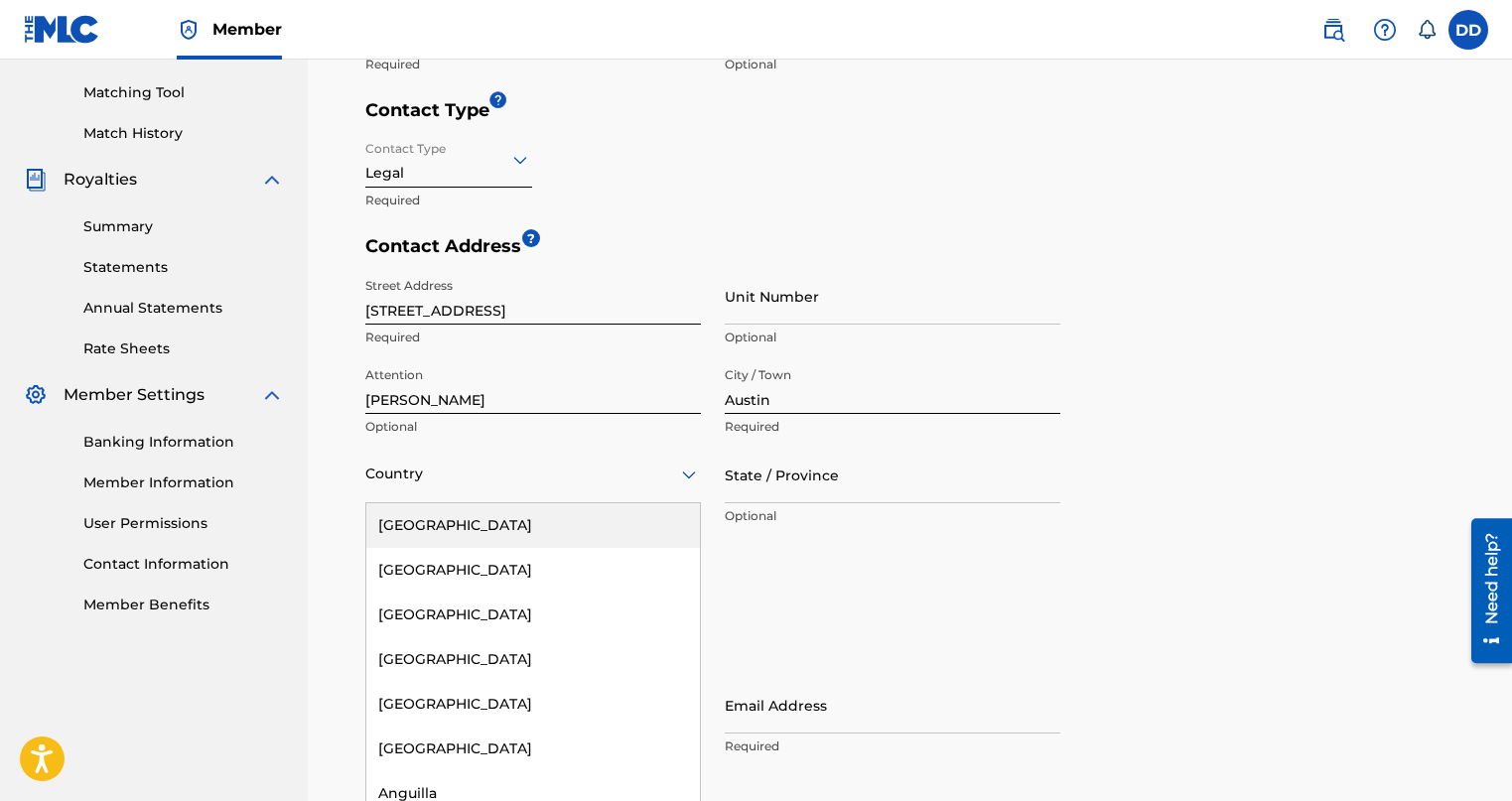 click on "[GEOGRAPHIC_DATA]" at bounding box center [533, 525] 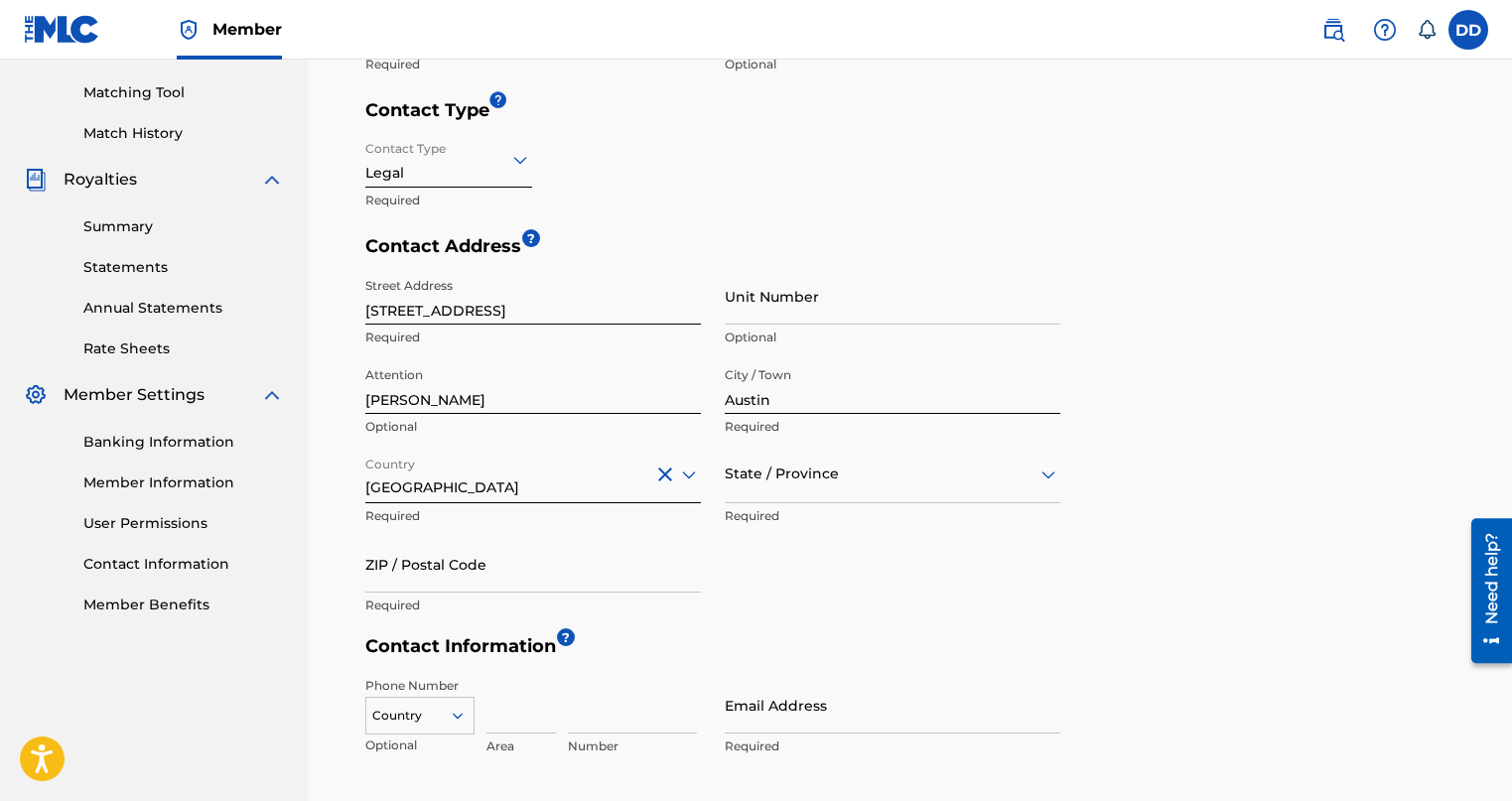 click on "Email Address" at bounding box center (893, 705) 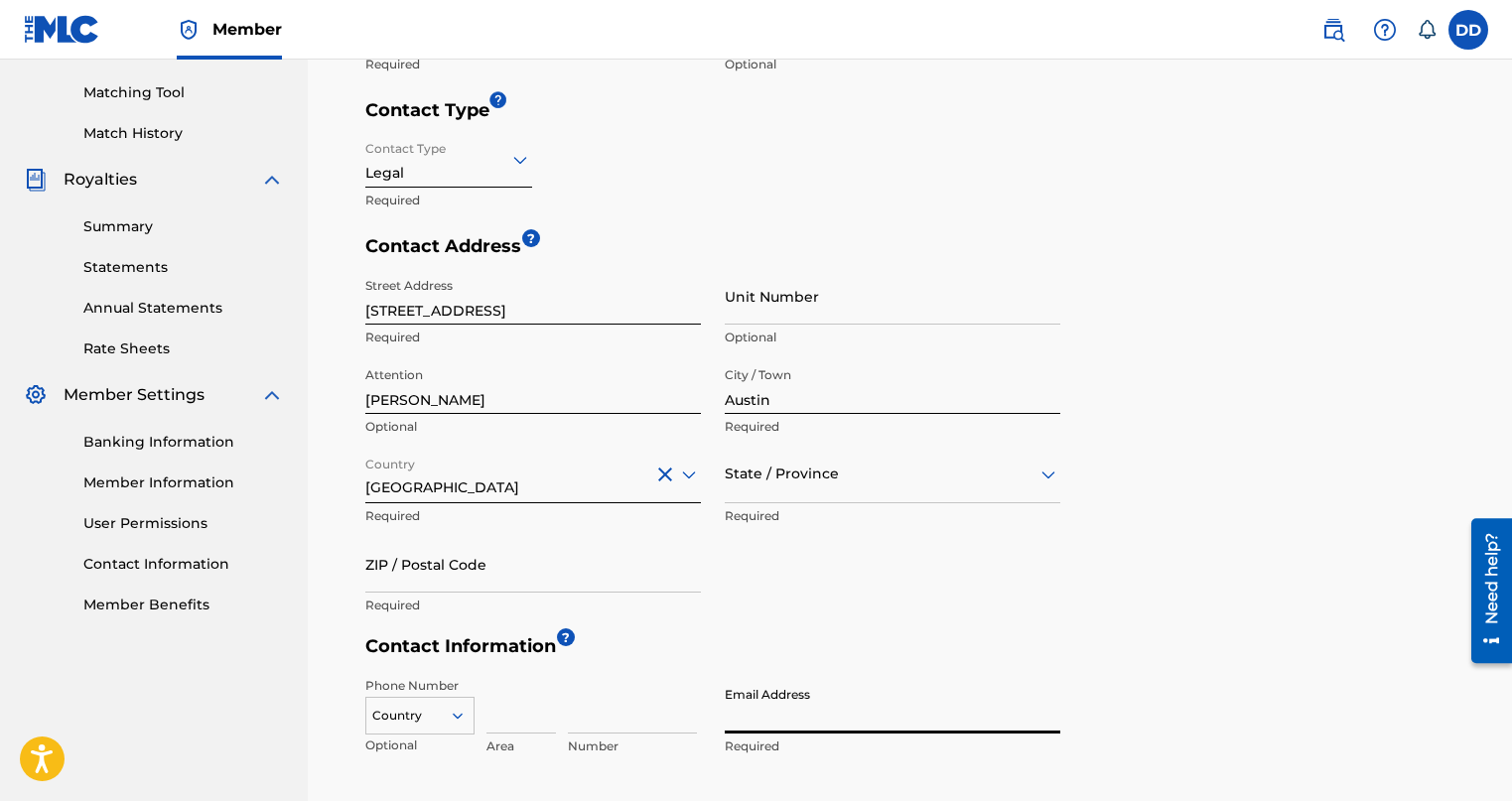 paste on "[PERSON_NAME][EMAIL_ADDRESS][DOMAIN_NAME]" 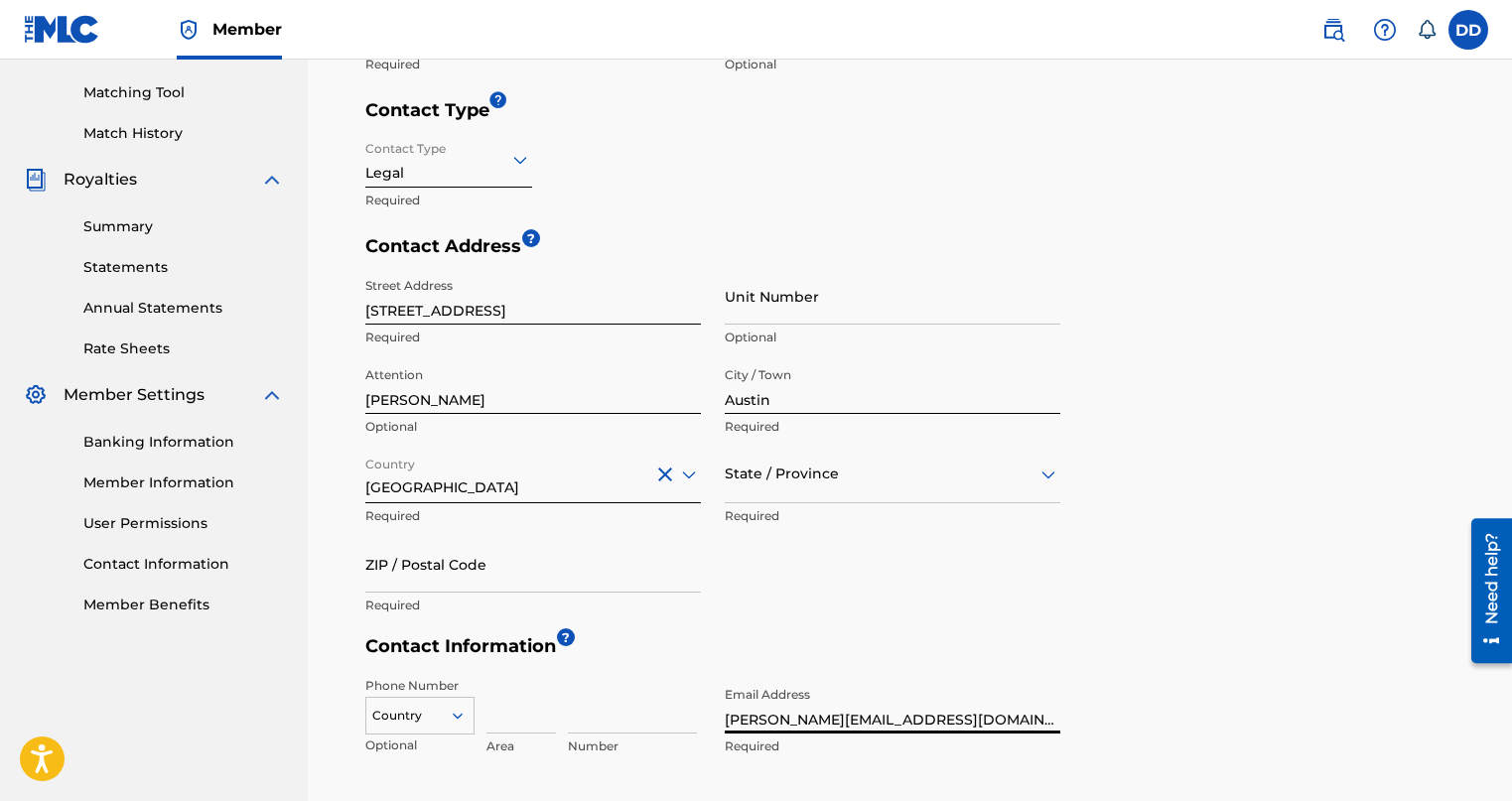 type on "[PERSON_NAME][EMAIL_ADDRESS][DOMAIN_NAME]" 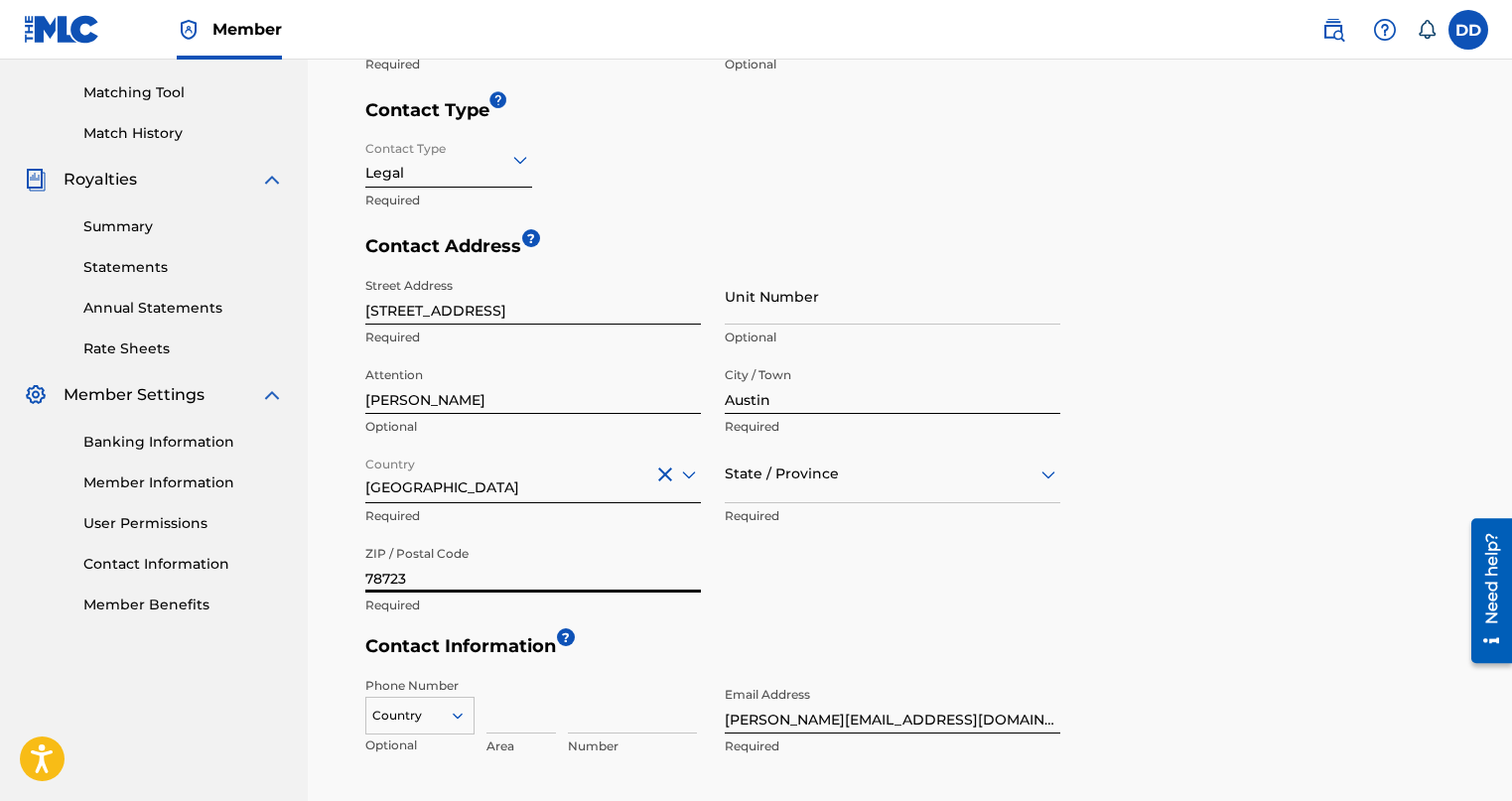 type on "78723" 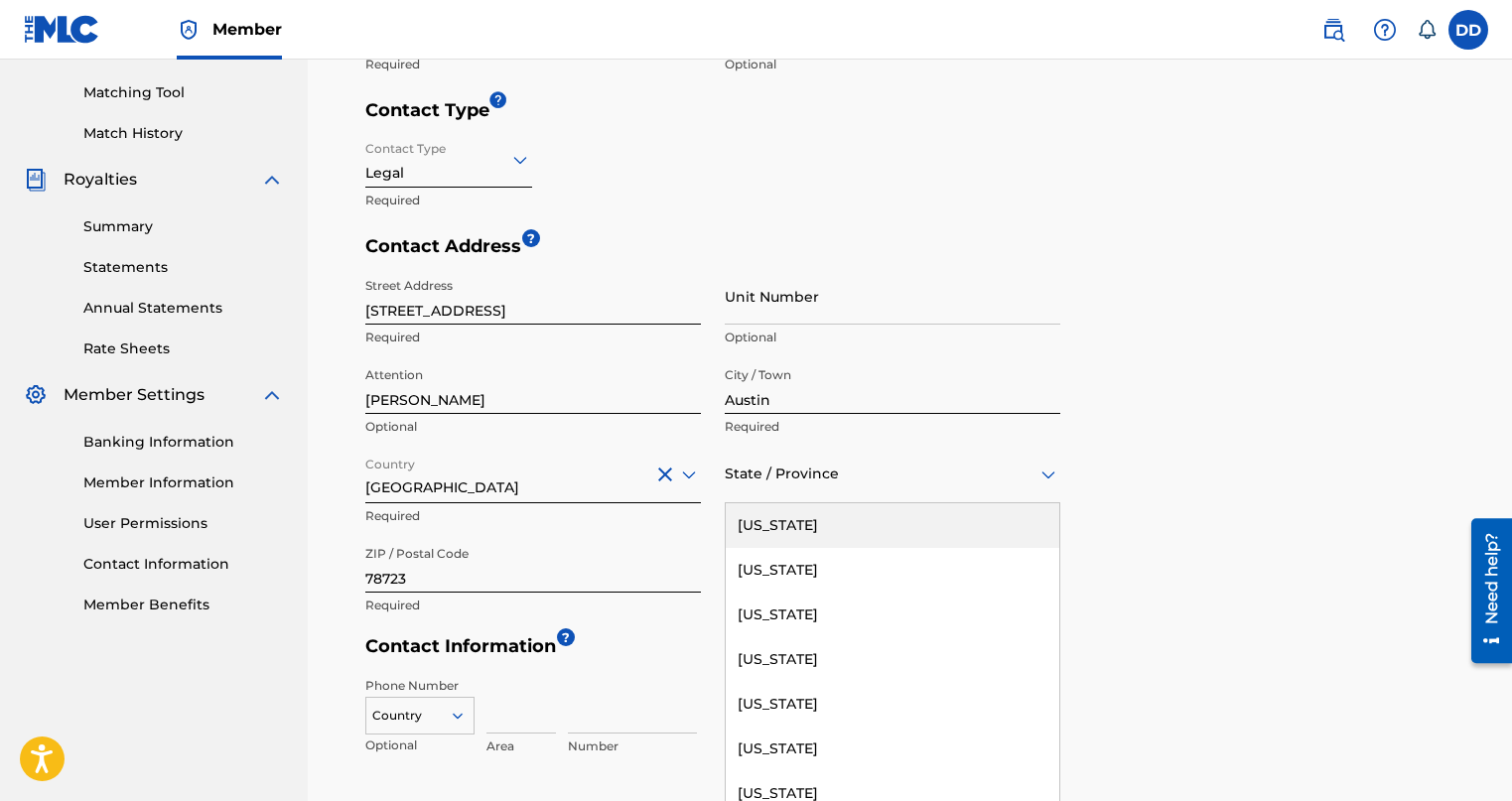 click at bounding box center (893, 473) 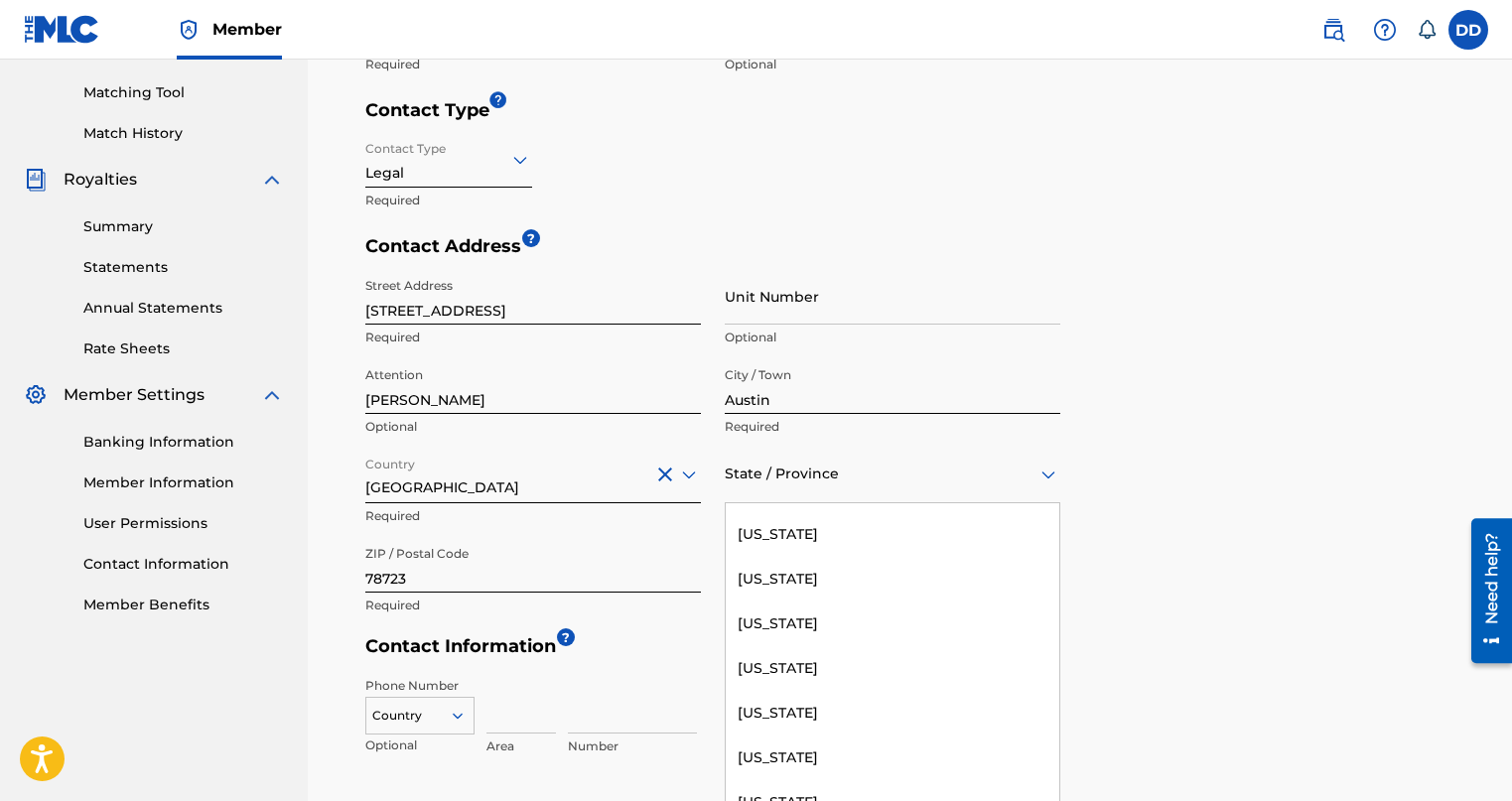 scroll, scrollTop: 1294, scrollLeft: 0, axis: vertical 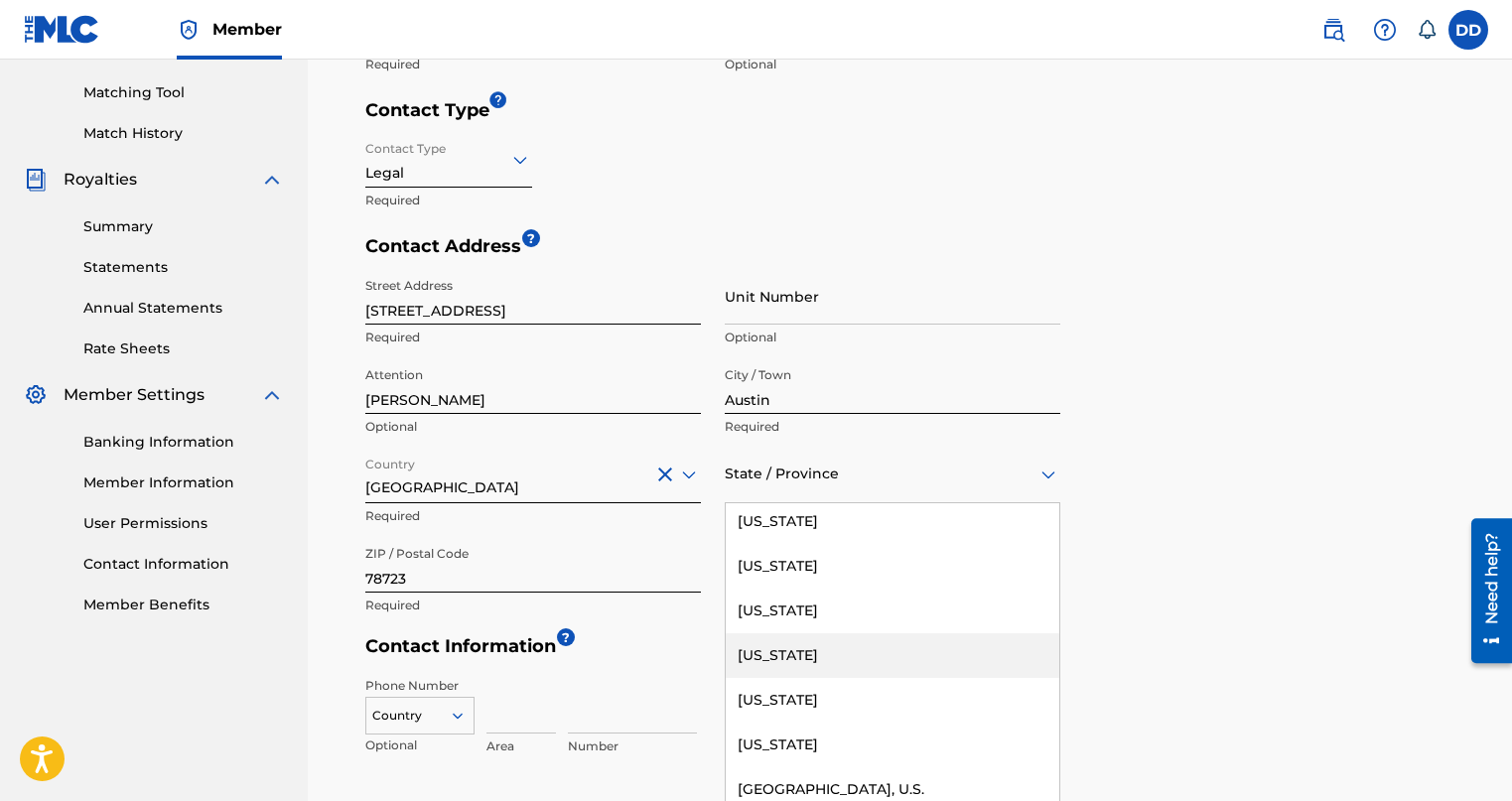 click on "[US_STATE]" at bounding box center (893, 655) 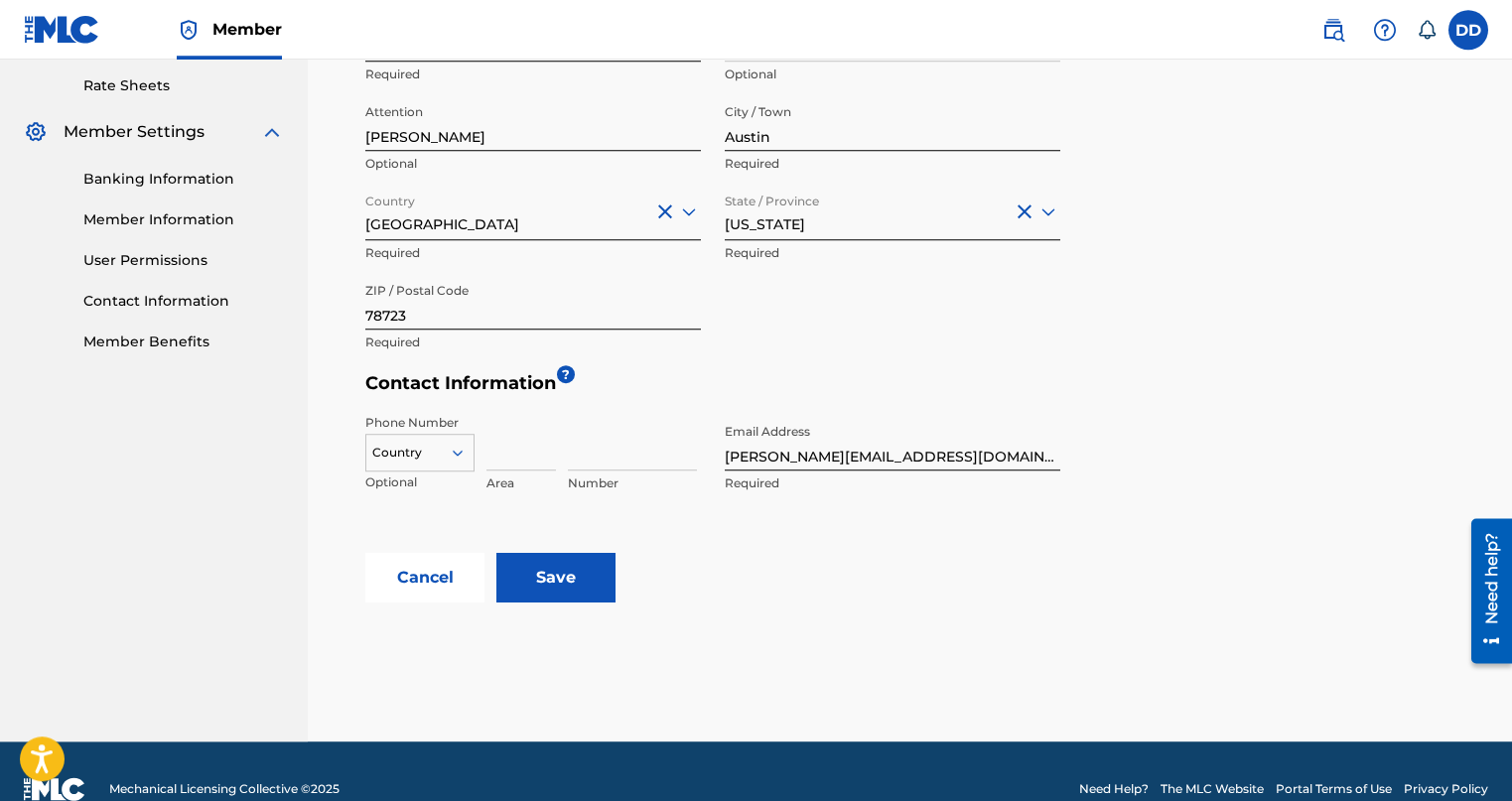 scroll, scrollTop: 773, scrollLeft: 0, axis: vertical 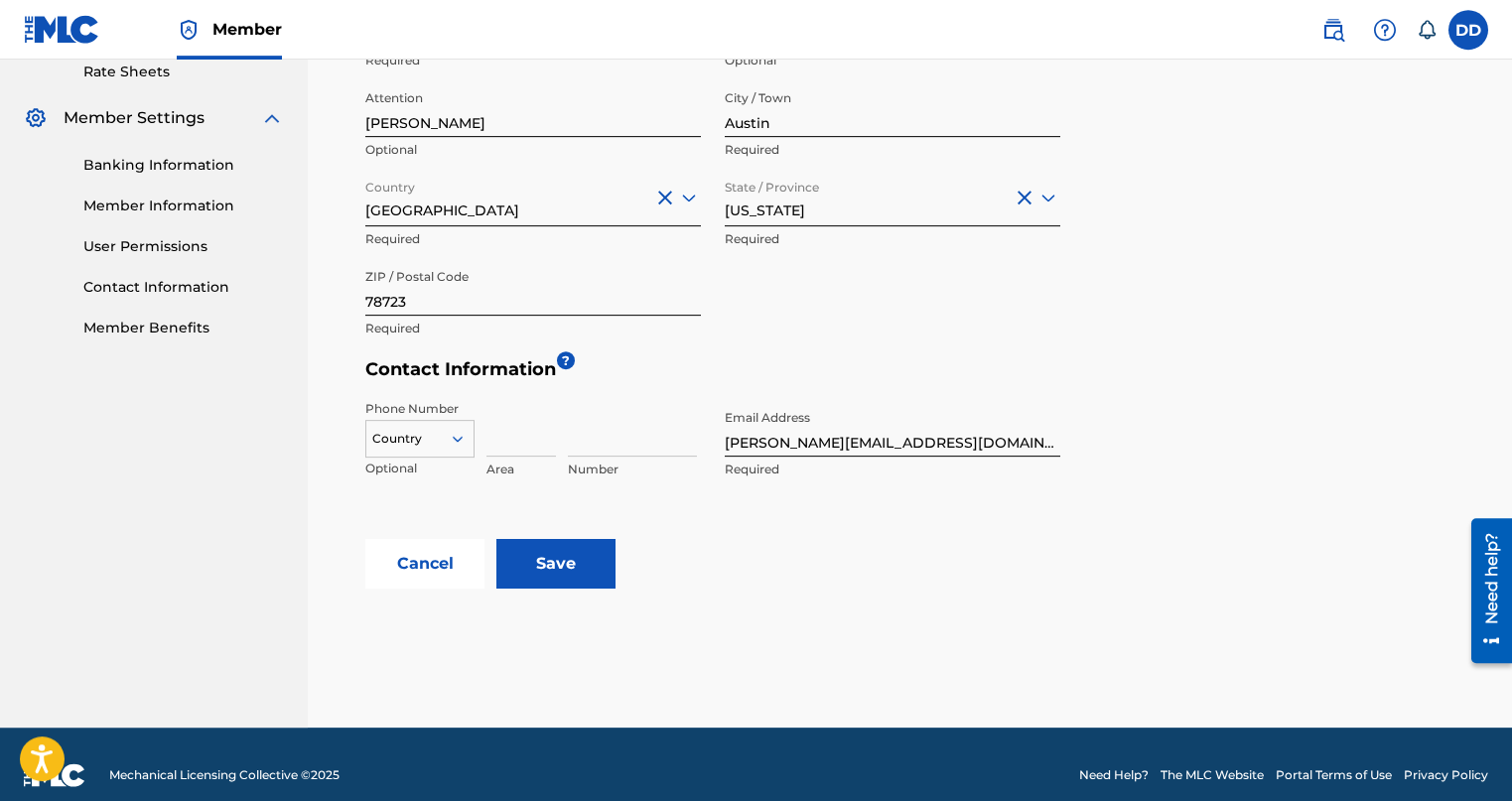 click on "Save" at bounding box center (556, 564) 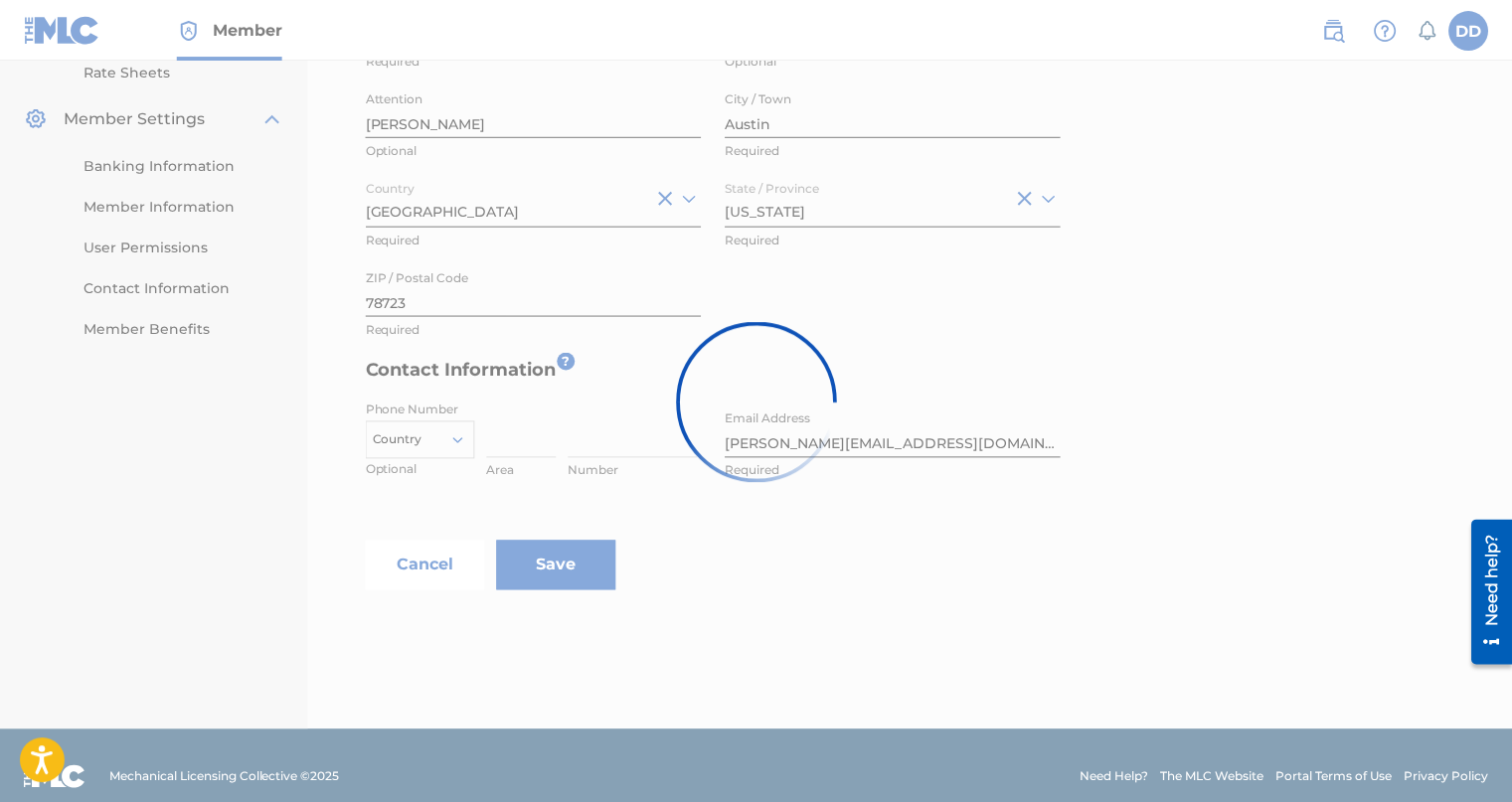 scroll, scrollTop: 0, scrollLeft: 0, axis: both 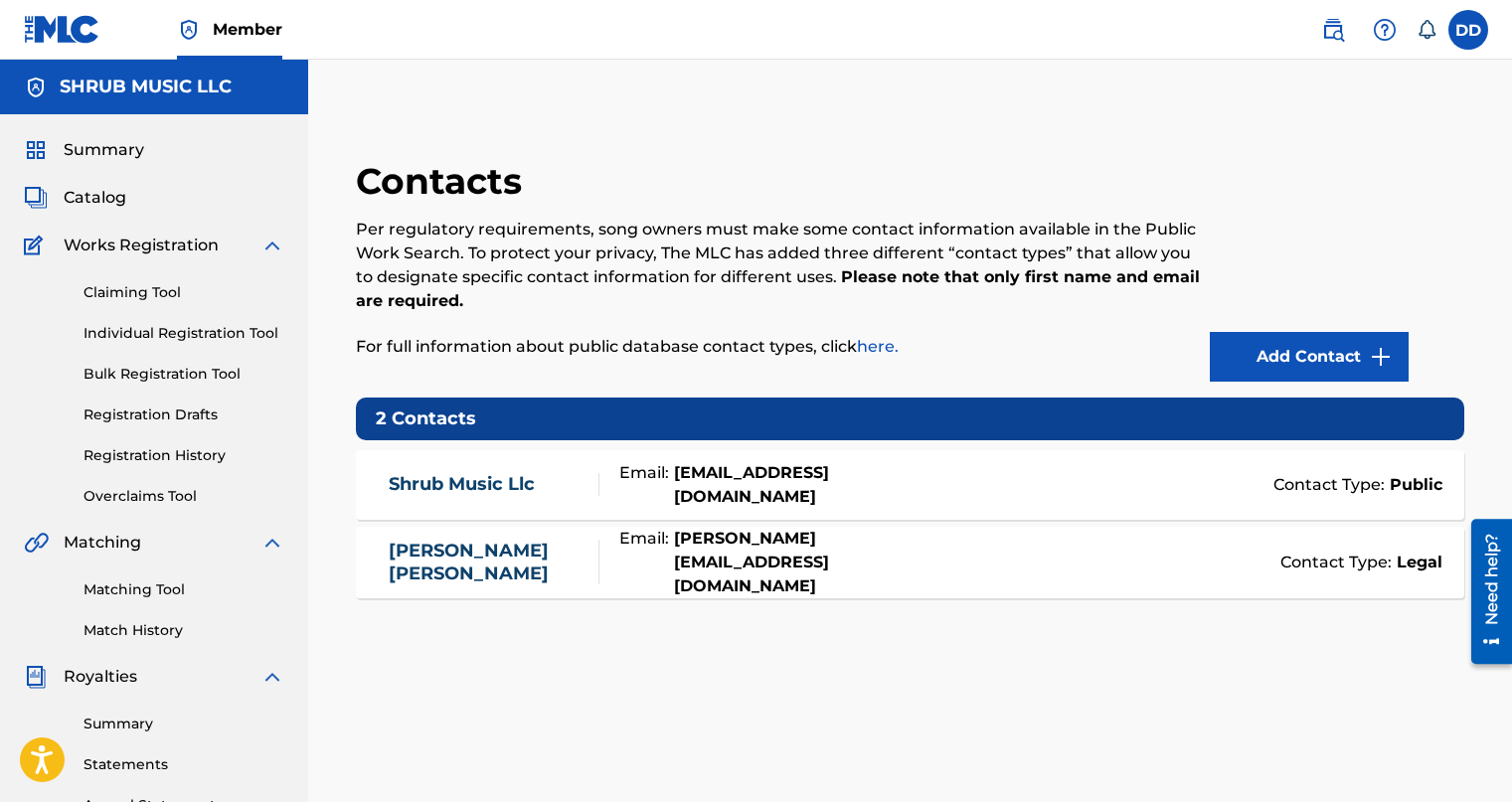 click at bounding box center [1468, 30] 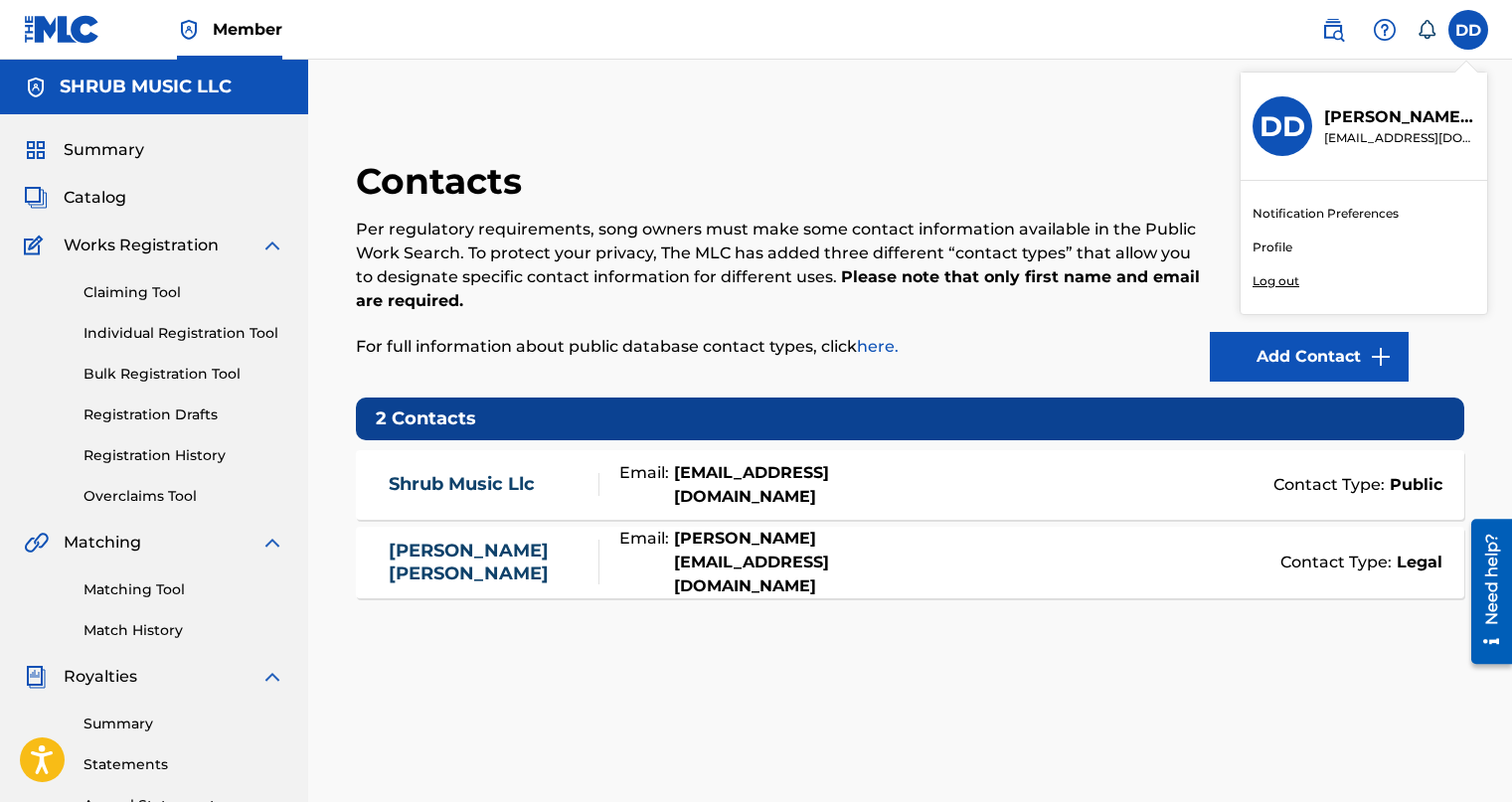 click on "Notification Preferences" at bounding box center (1325, 214) 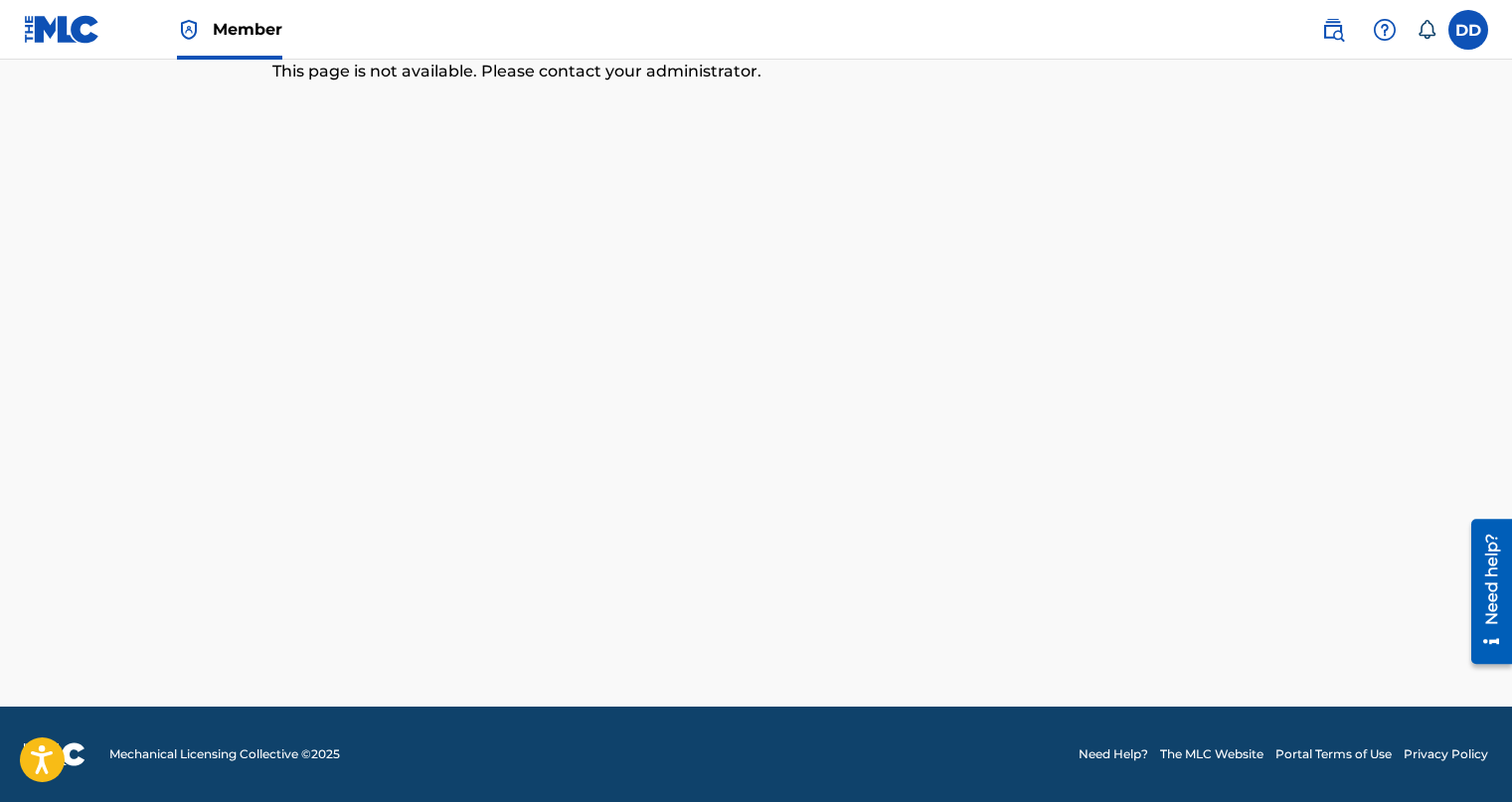 click at bounding box center [1468, 30] 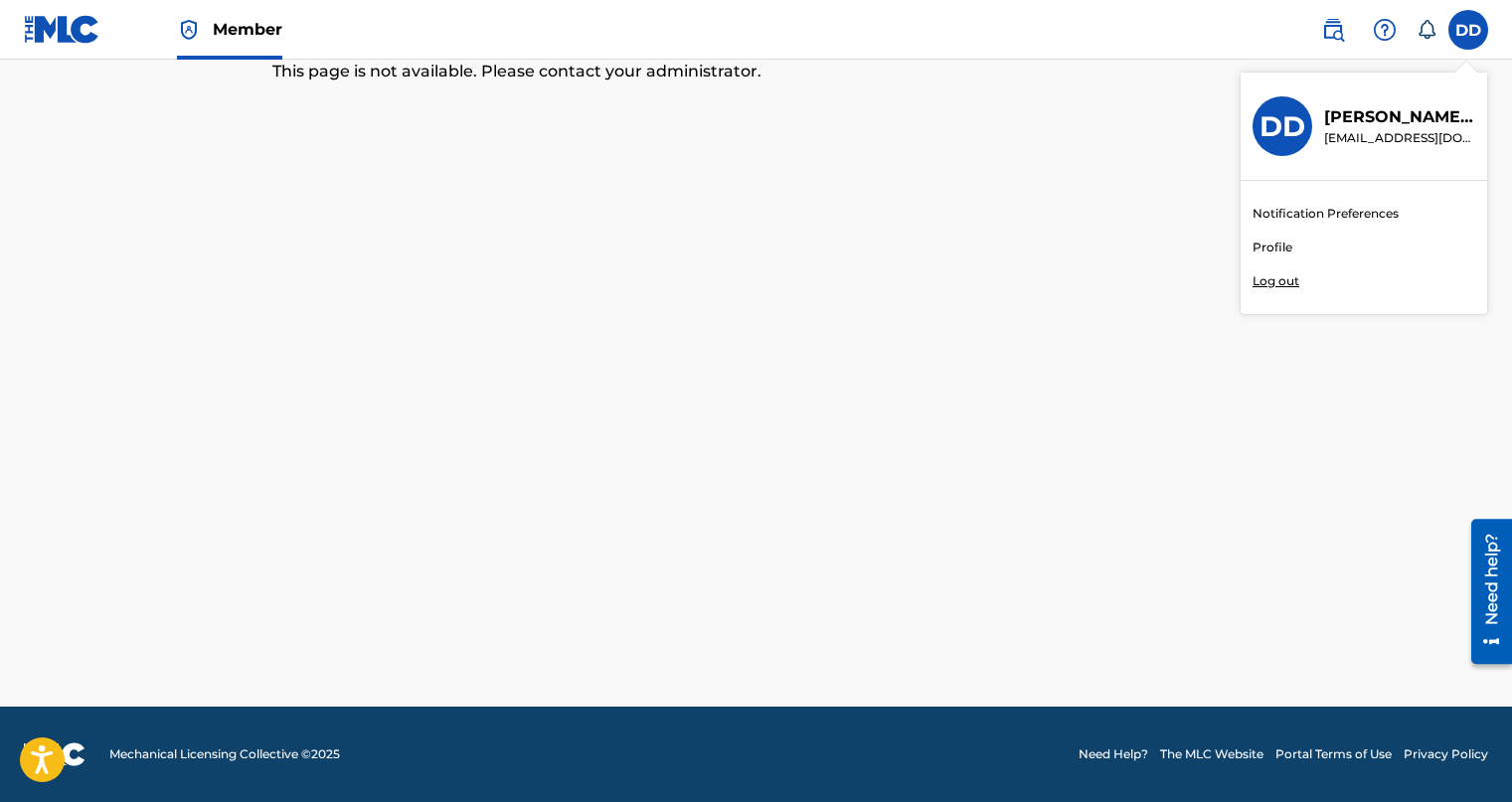 click on "Profile" at bounding box center (1272, 247) 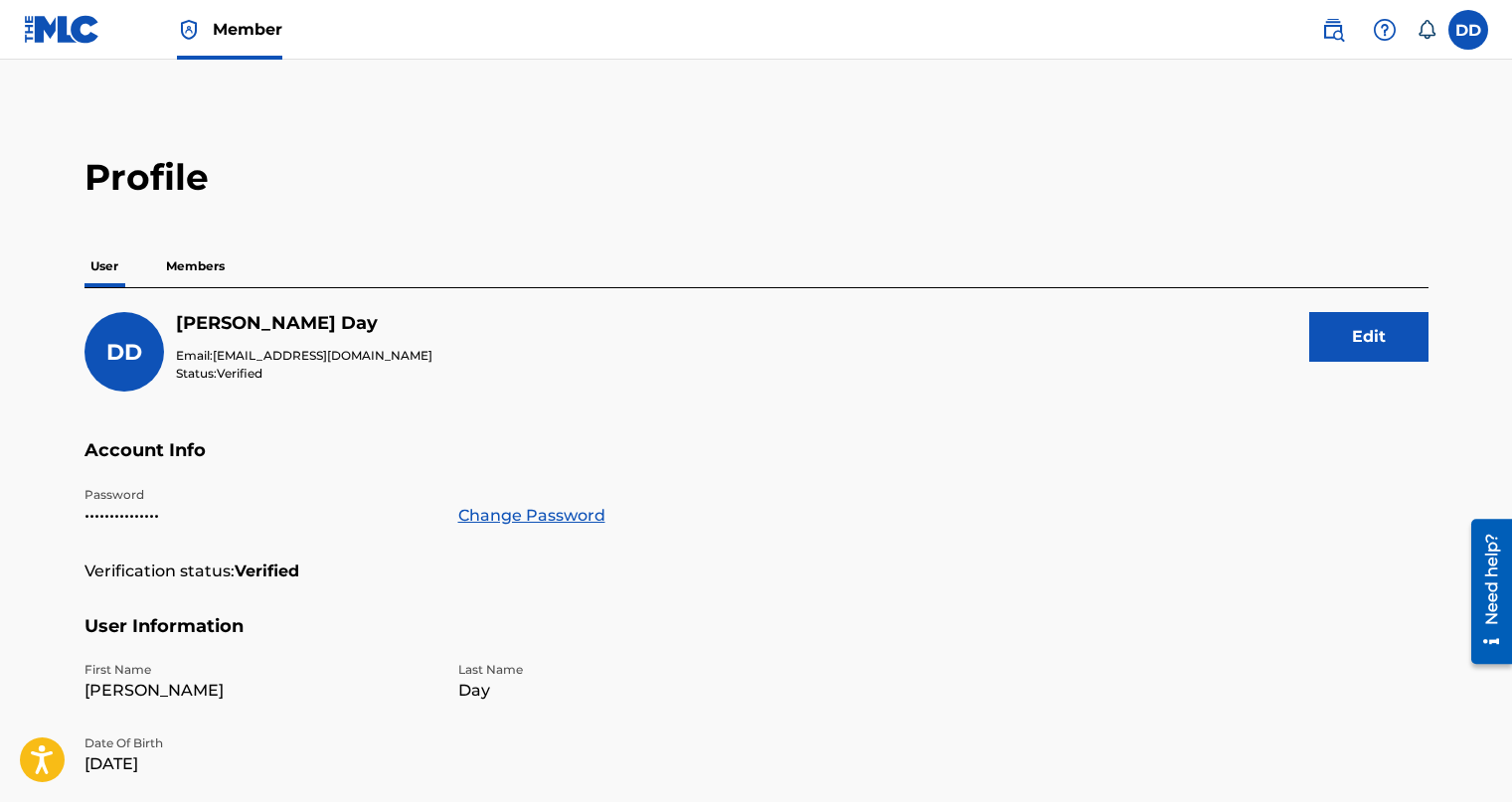 click at bounding box center [62, 29] 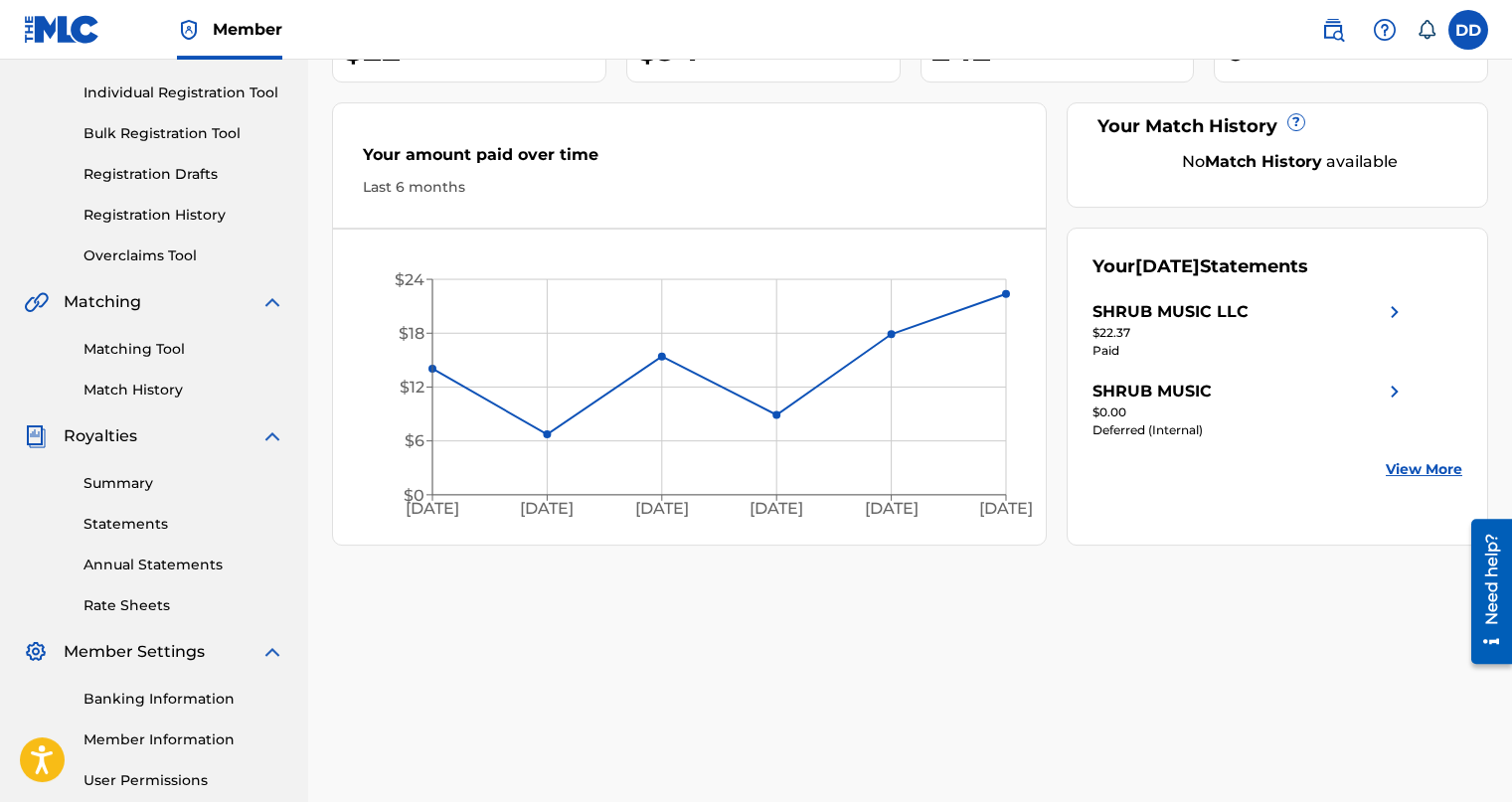 scroll, scrollTop: 430, scrollLeft: 0, axis: vertical 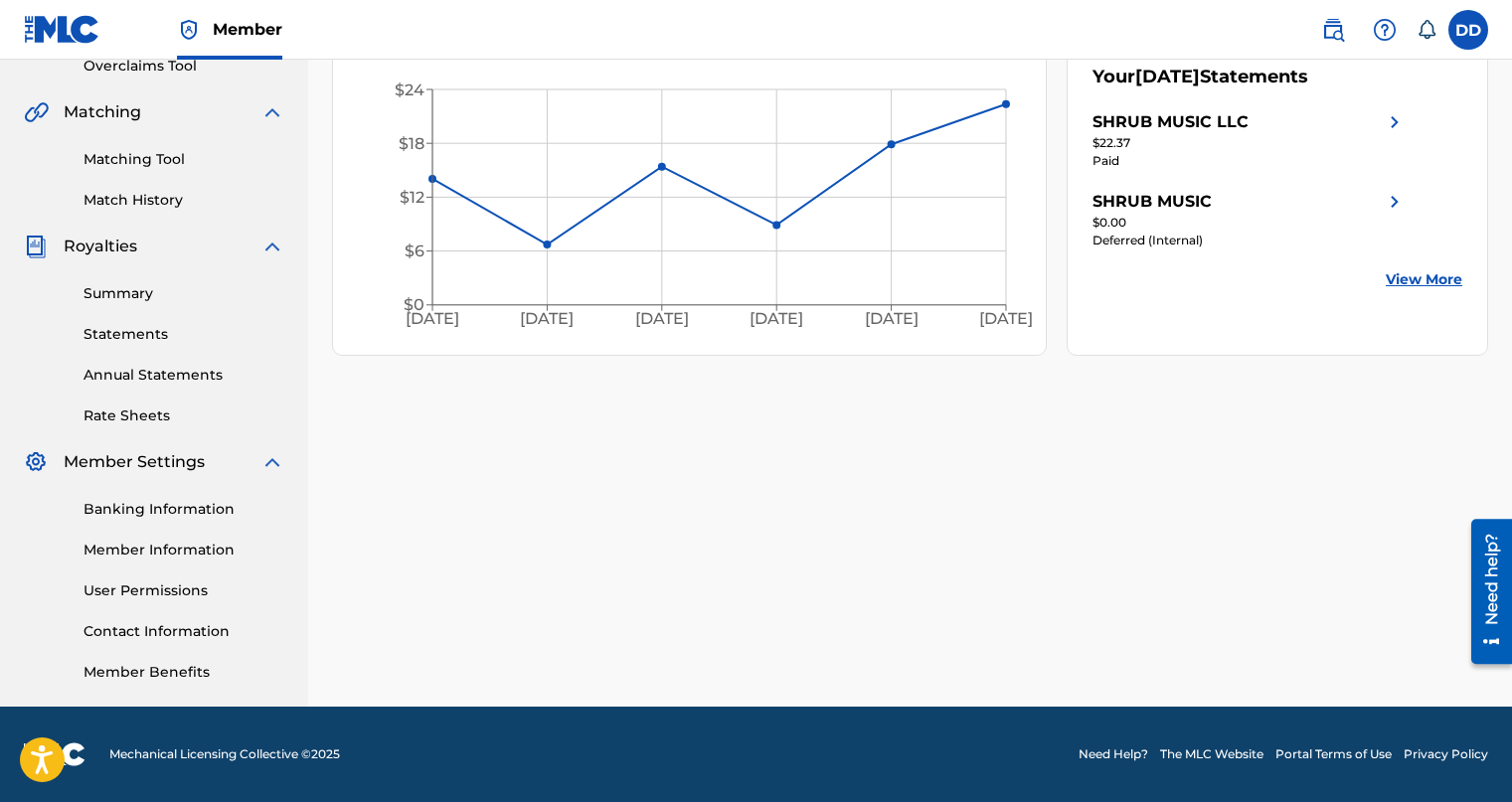click on "Banking Information" at bounding box center (184, 509) 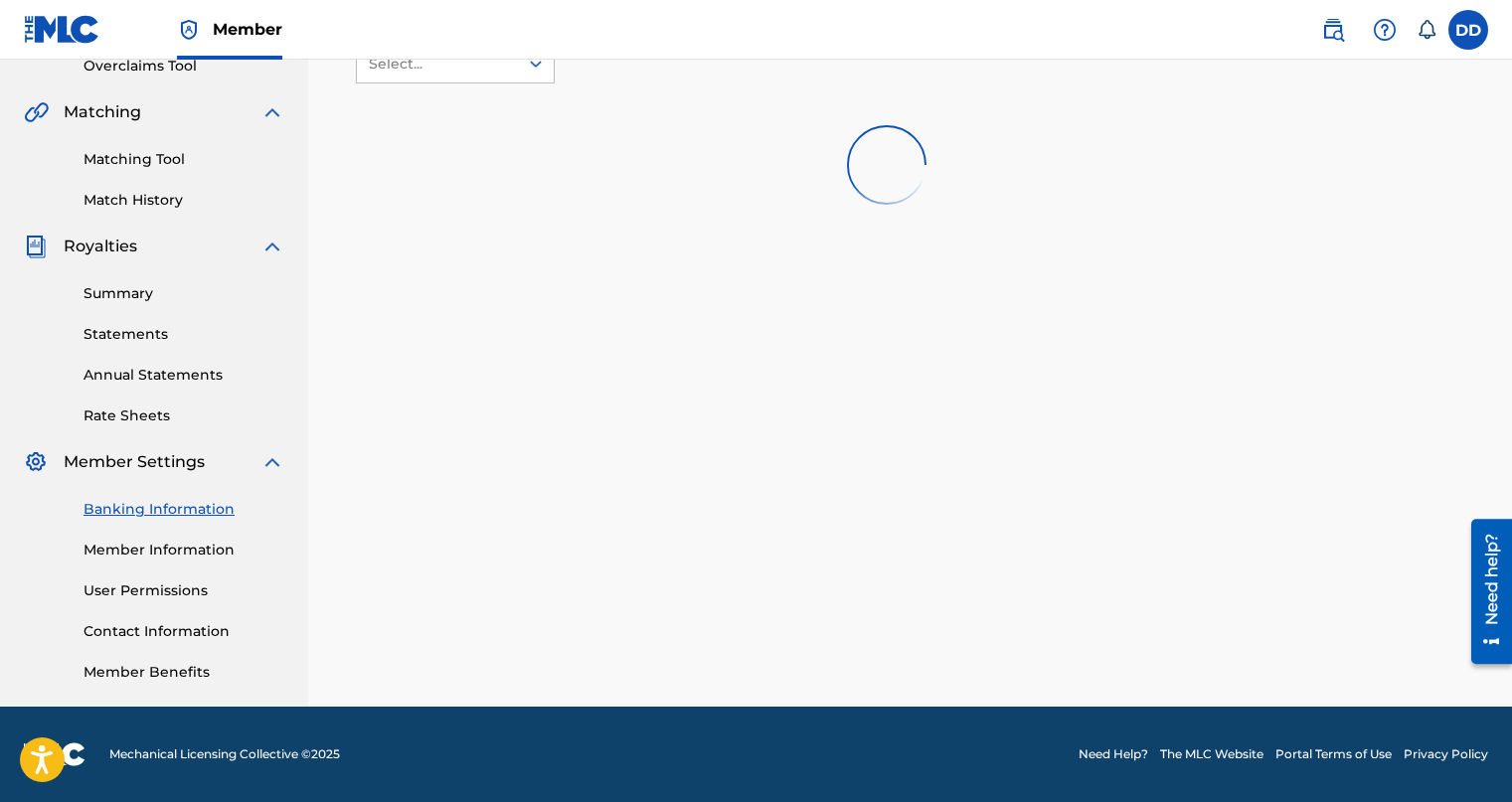 scroll, scrollTop: 0, scrollLeft: 0, axis: both 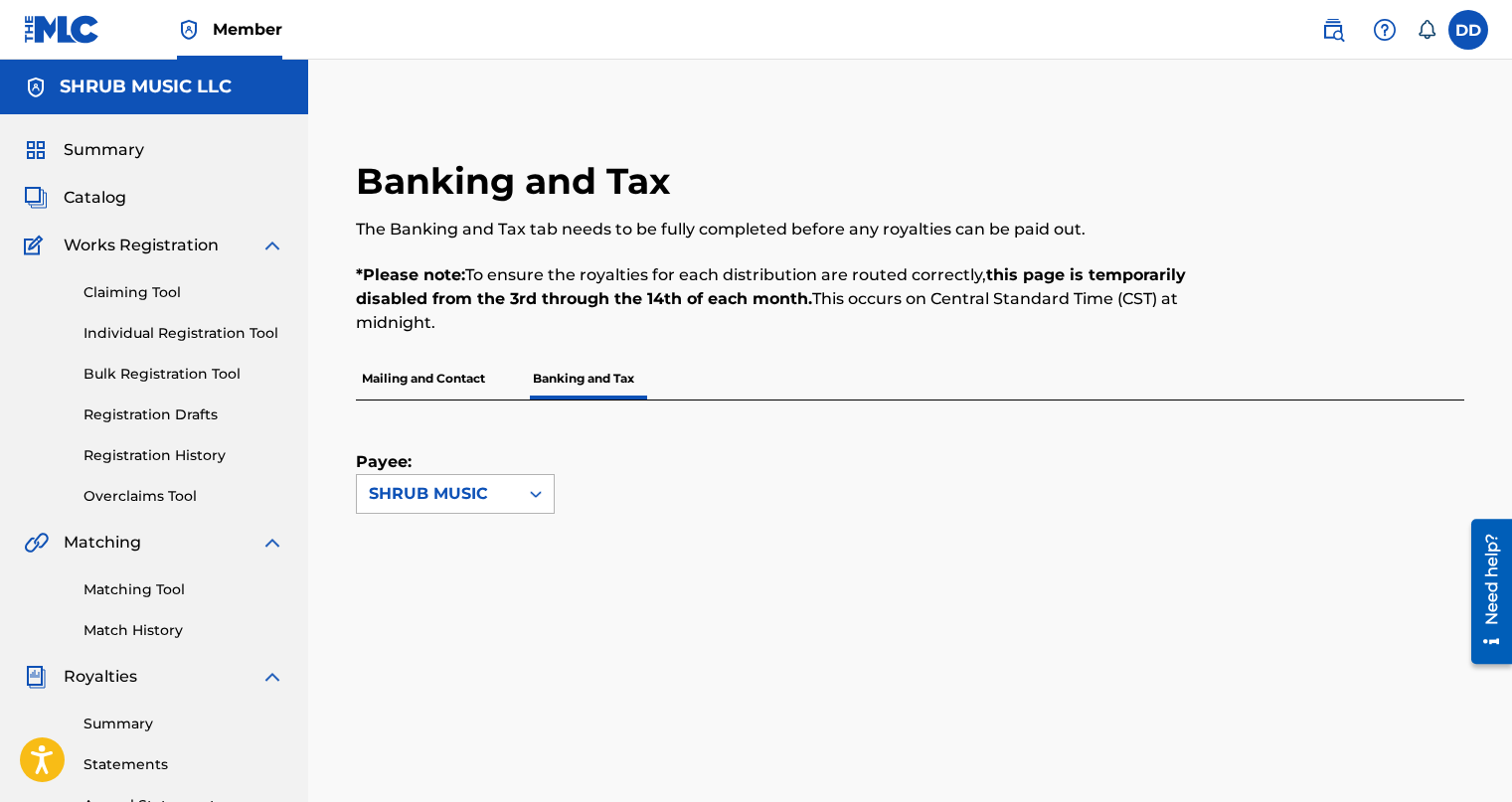 click on "SHRUB MUSIC" at bounding box center (437, 494) 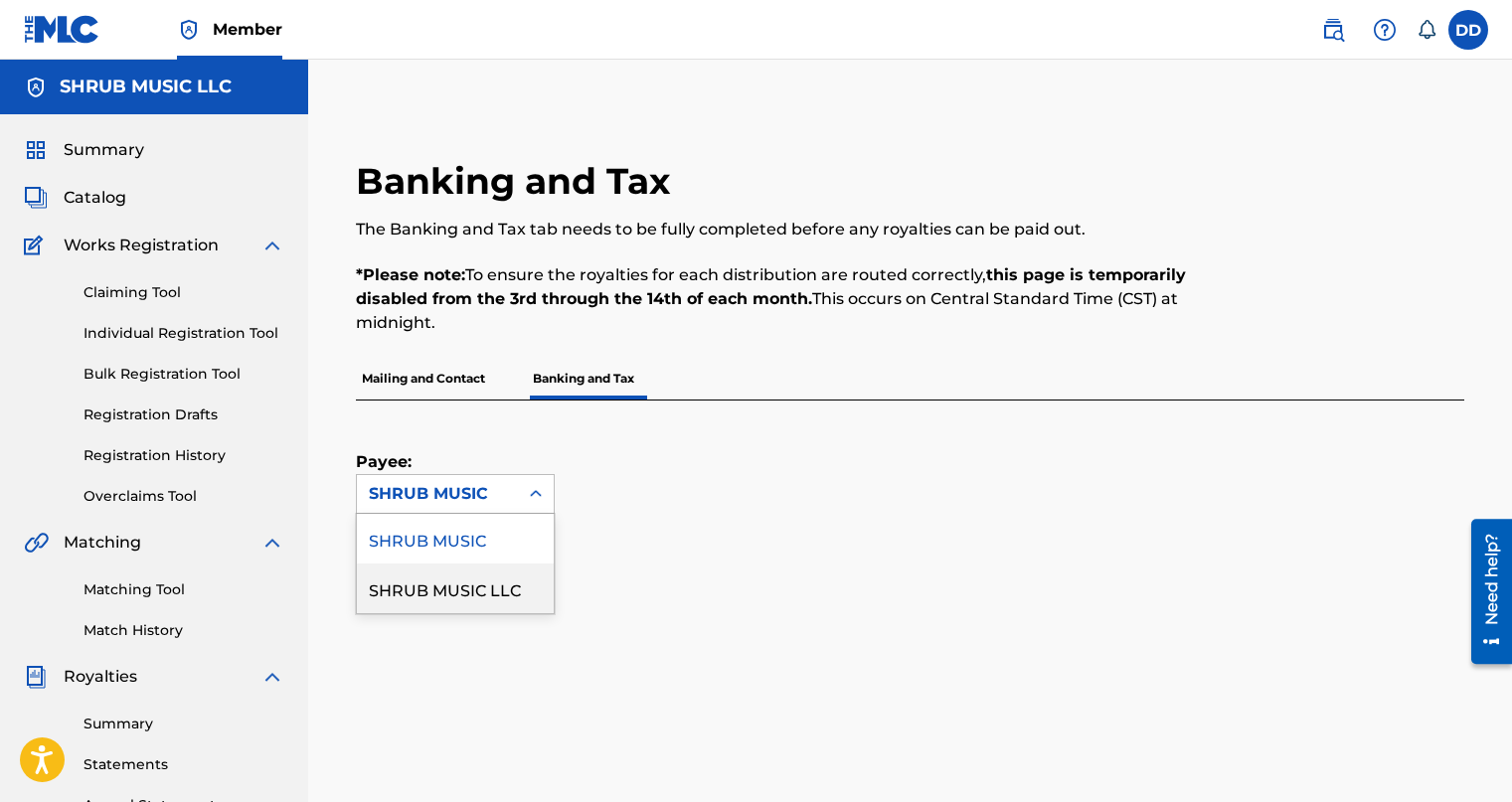 click on "SHRUB MUSIC LLC" at bounding box center [455, 588] 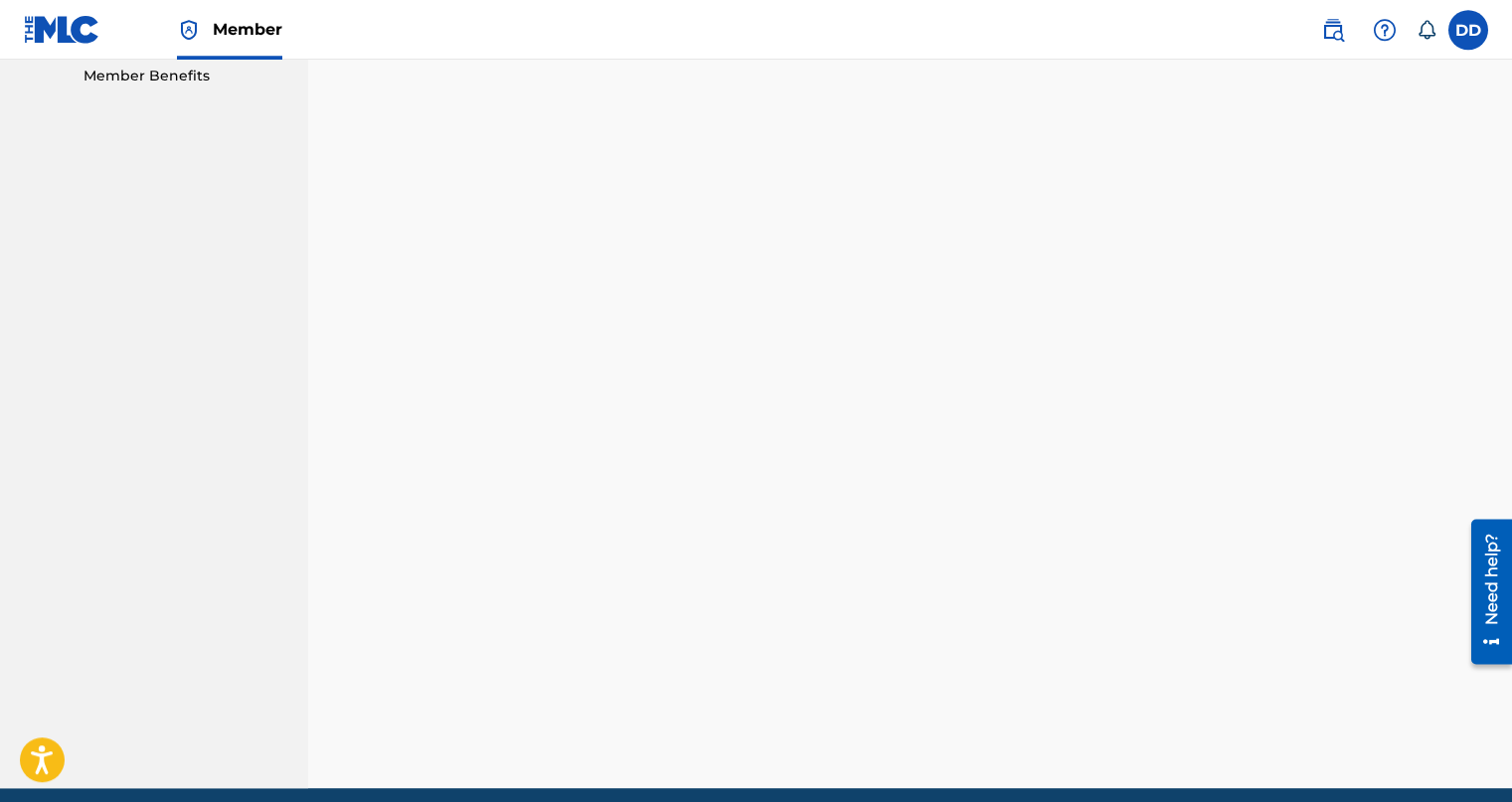 scroll, scrollTop: 1096, scrollLeft: 0, axis: vertical 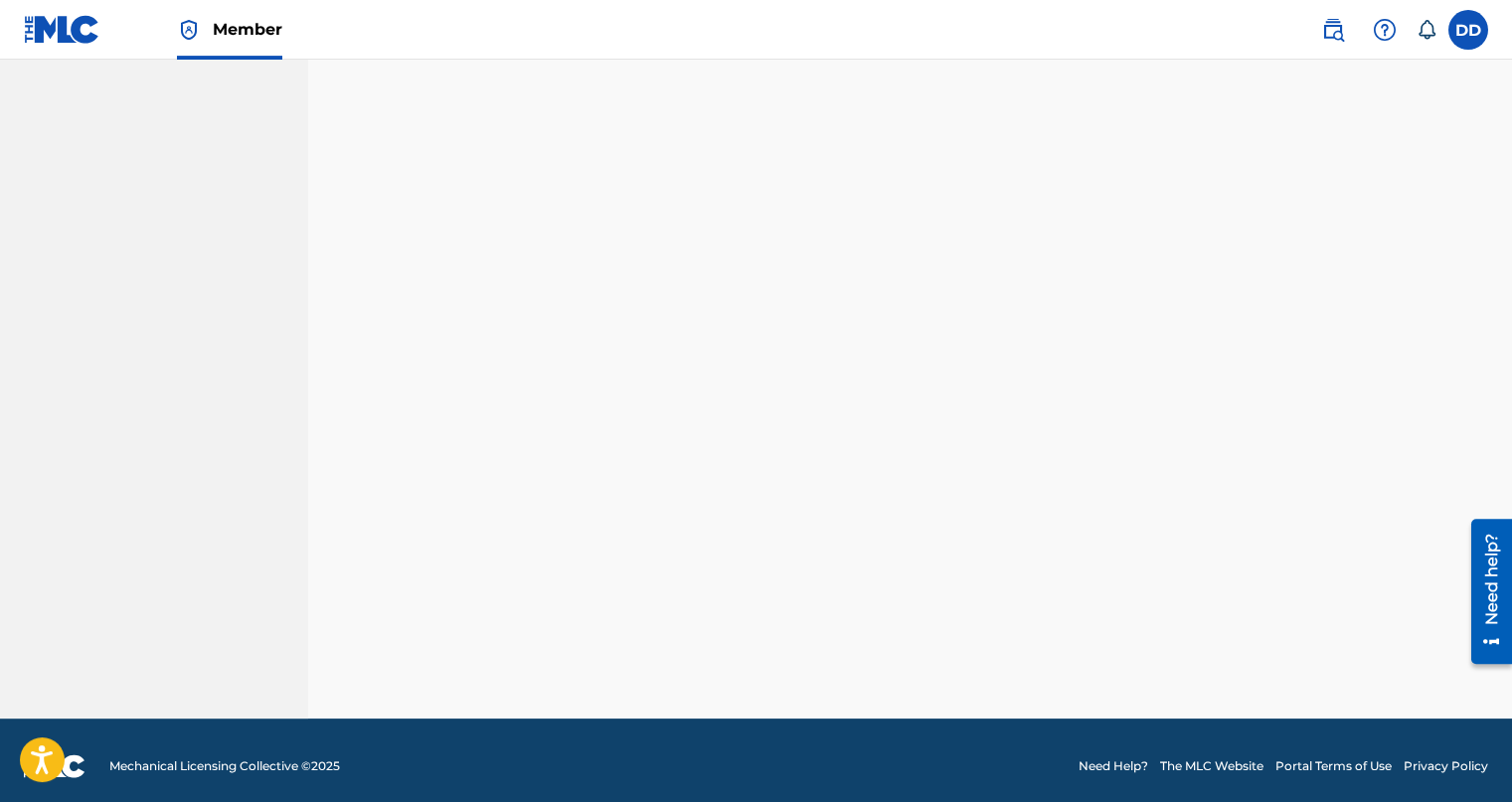 click on "Mechanical Licensing Collective ©  2025 Need Help? The MLC Website Portal Terms of Use Privacy Policy" at bounding box center [756, 766] 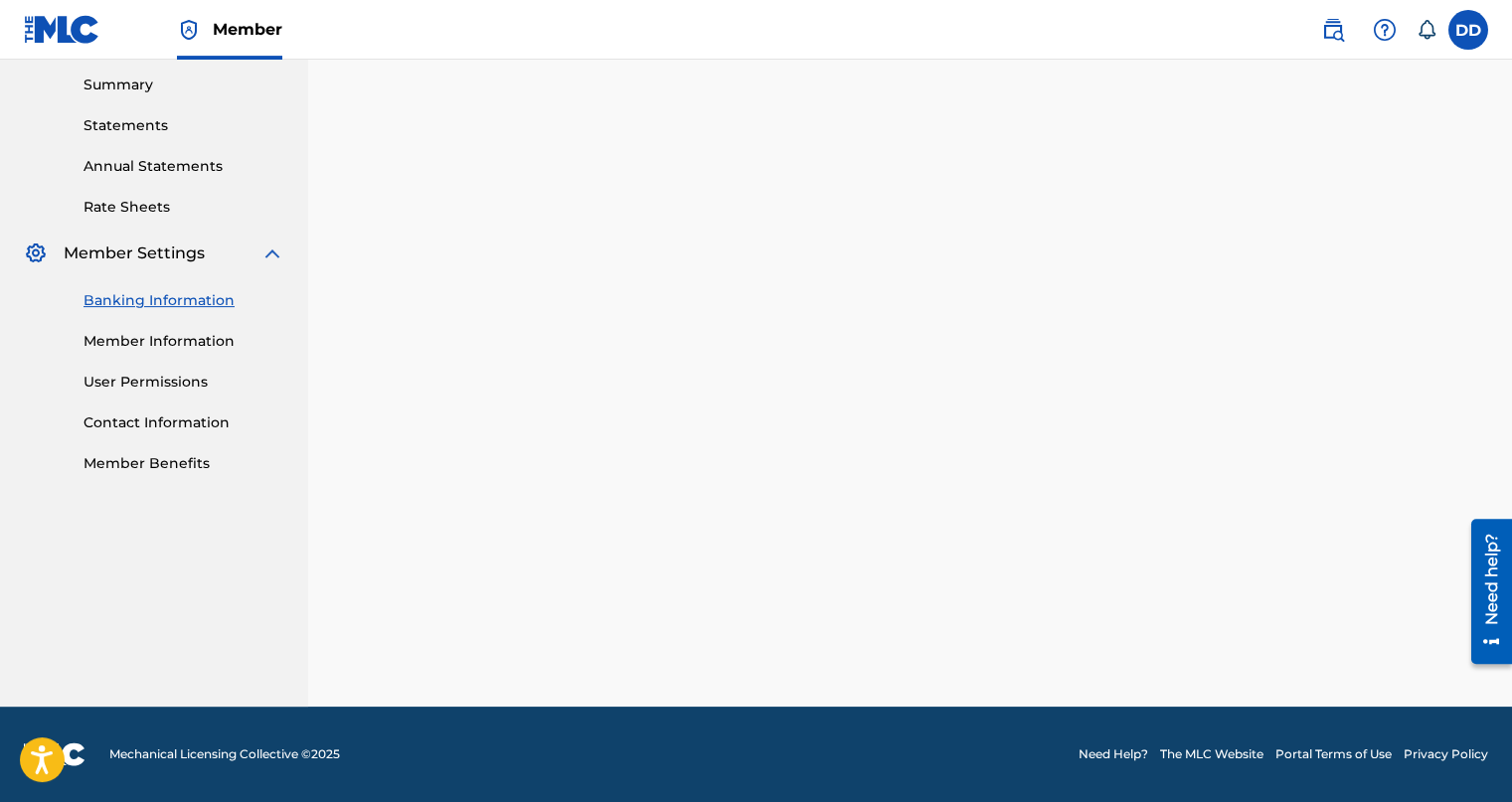 scroll, scrollTop: 639, scrollLeft: 0, axis: vertical 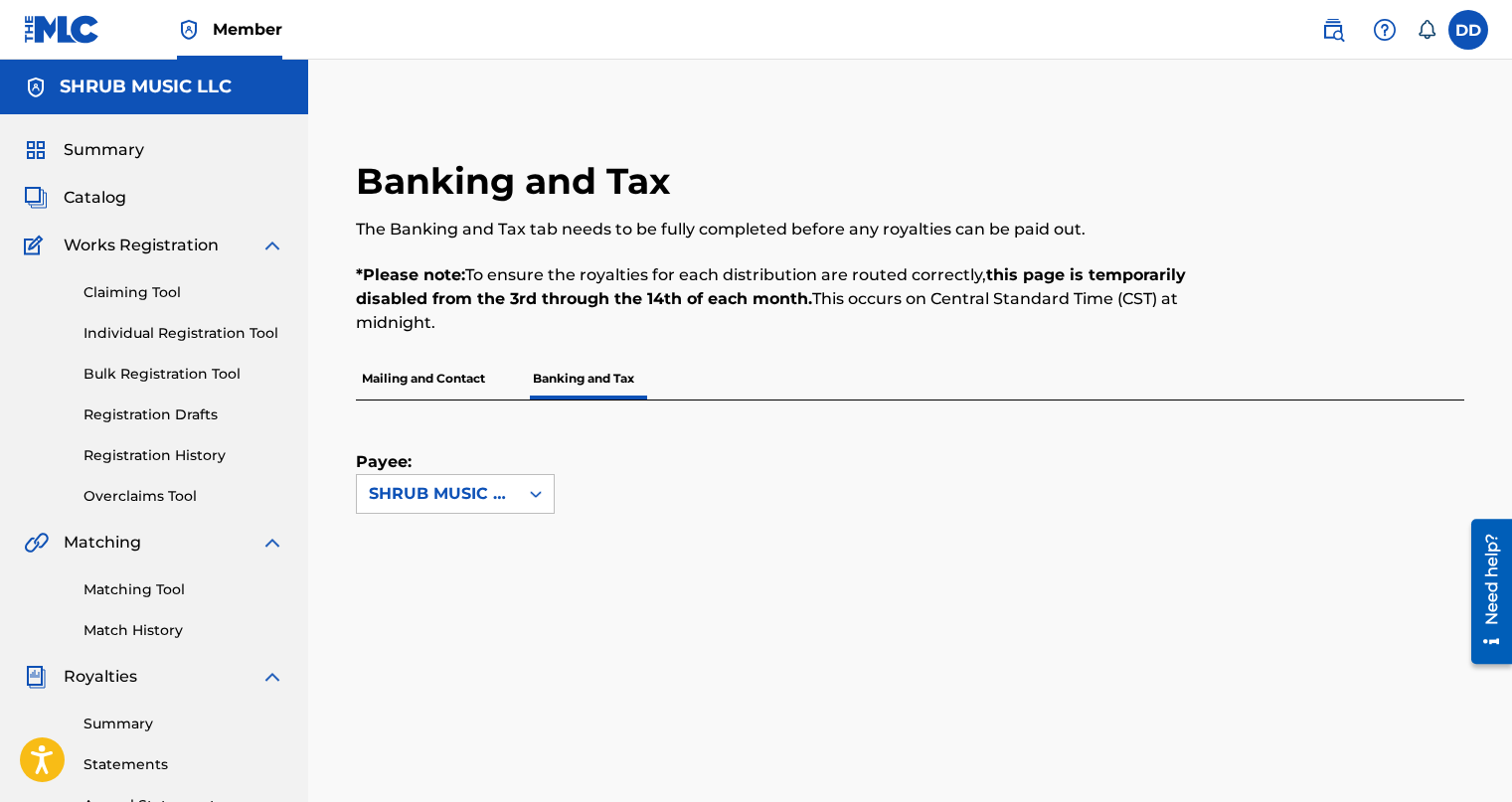 click at bounding box center [1468, 30] 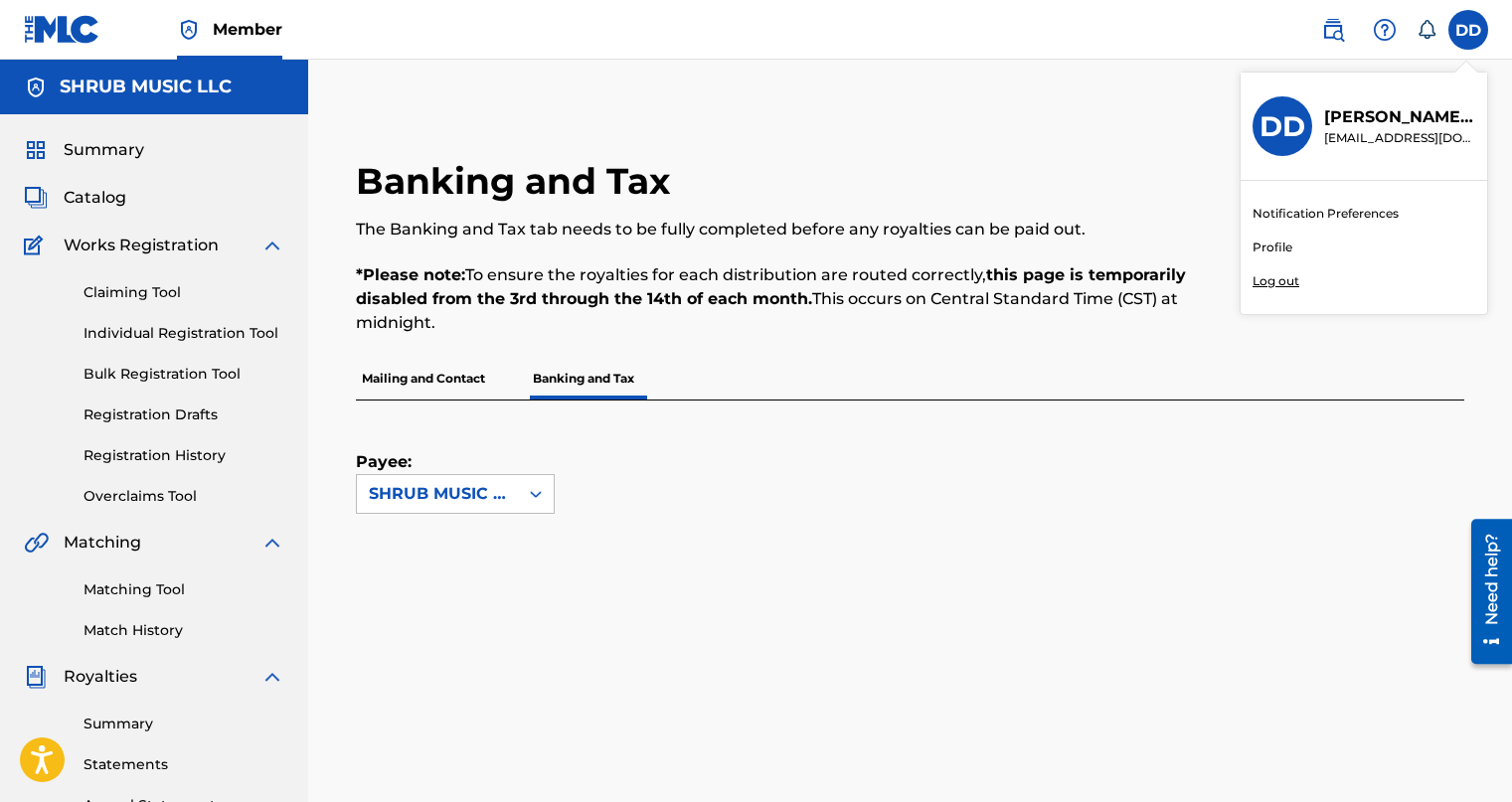 click on "Log out" at bounding box center (1275, 281) 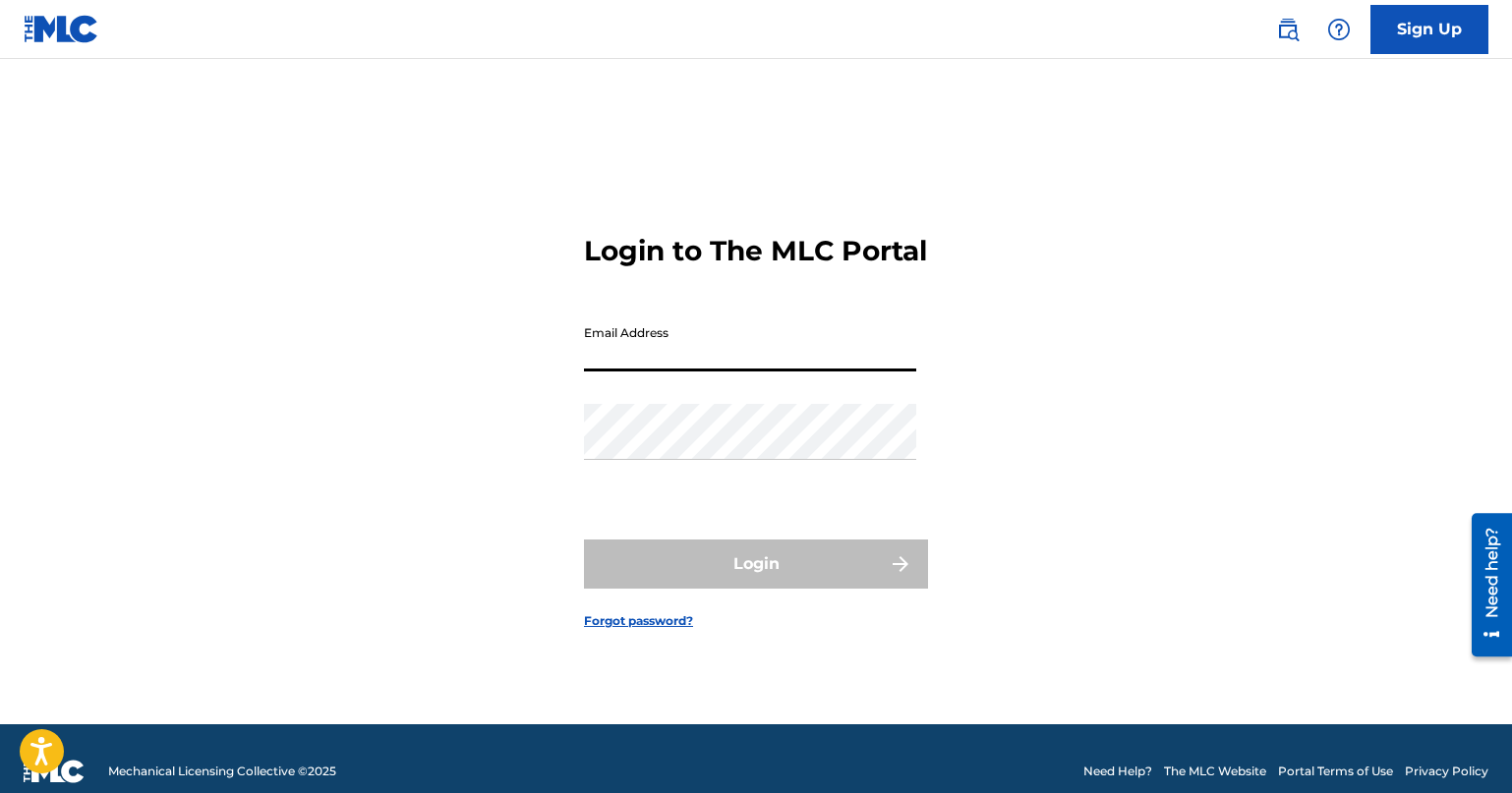 click on "Email Address" at bounding box center (750, 343) 